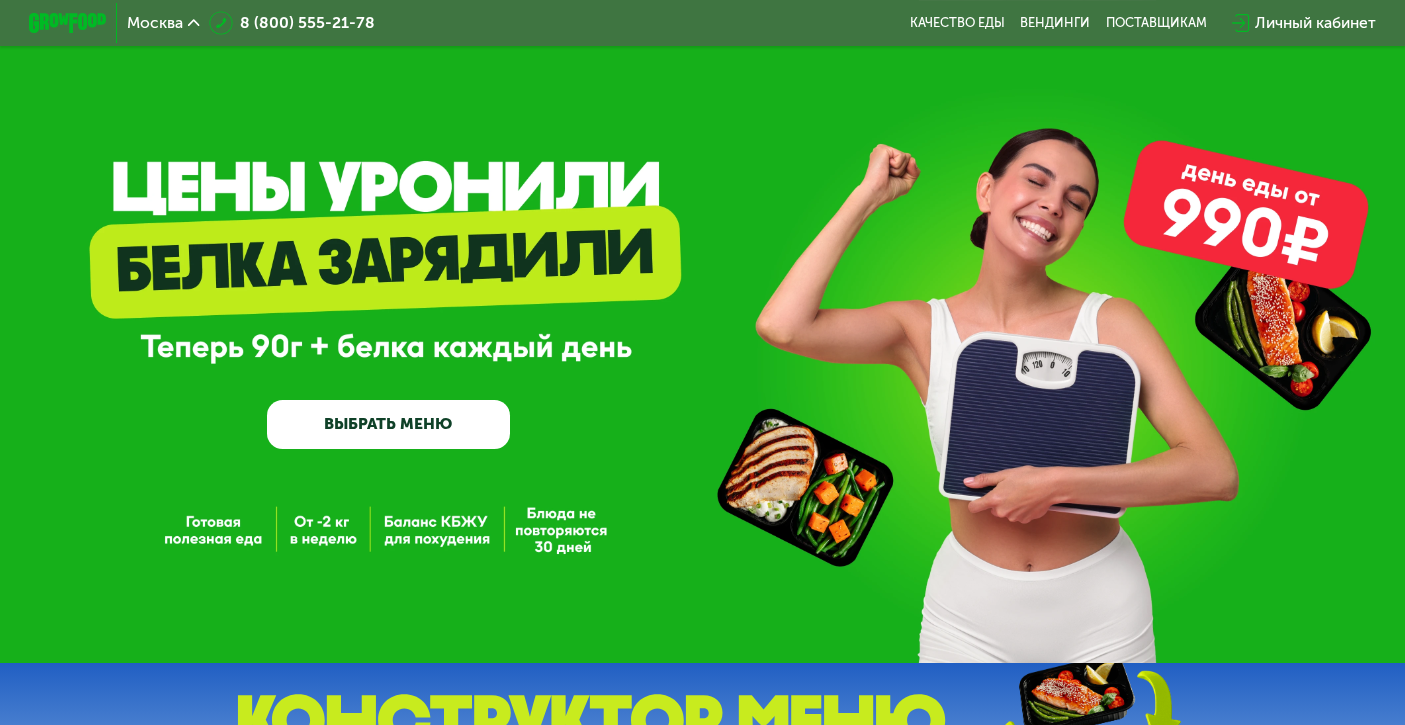 scroll, scrollTop: 0, scrollLeft: 0, axis: both 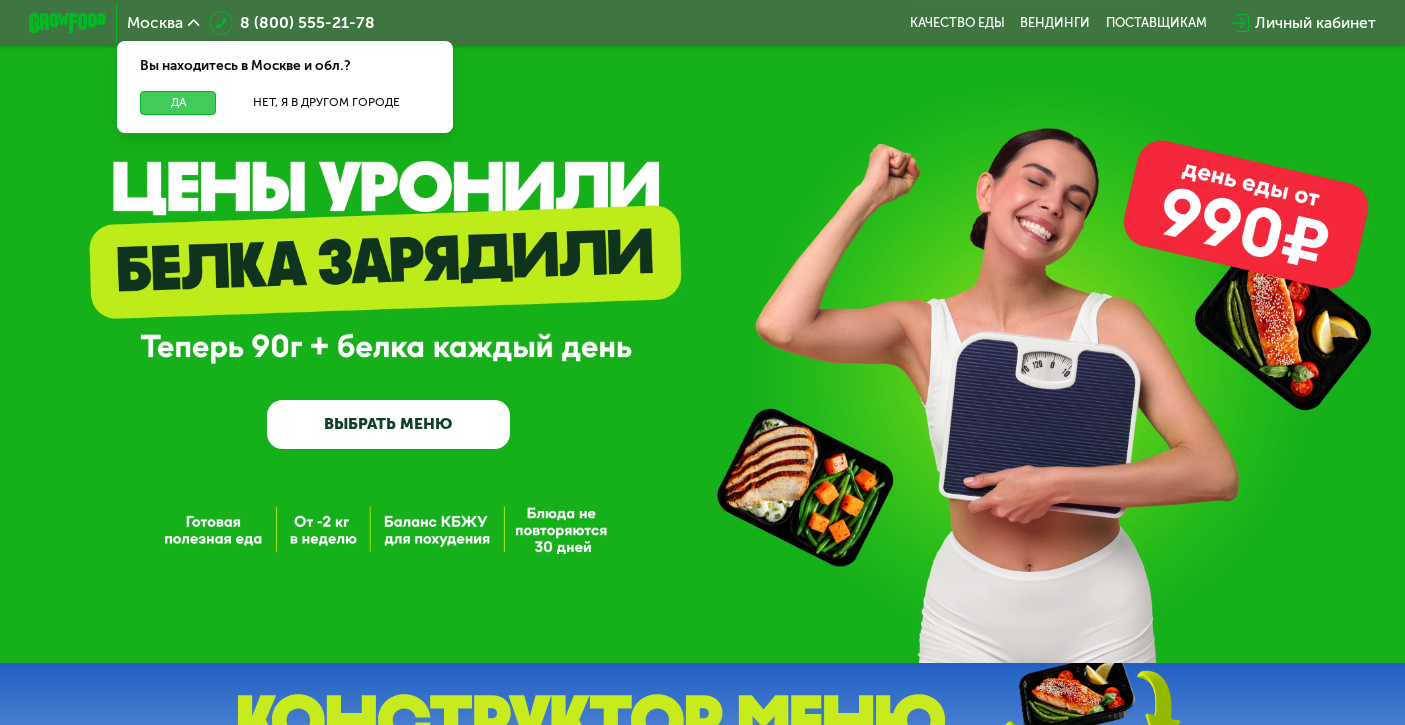 click on "Да" at bounding box center [177, 102] 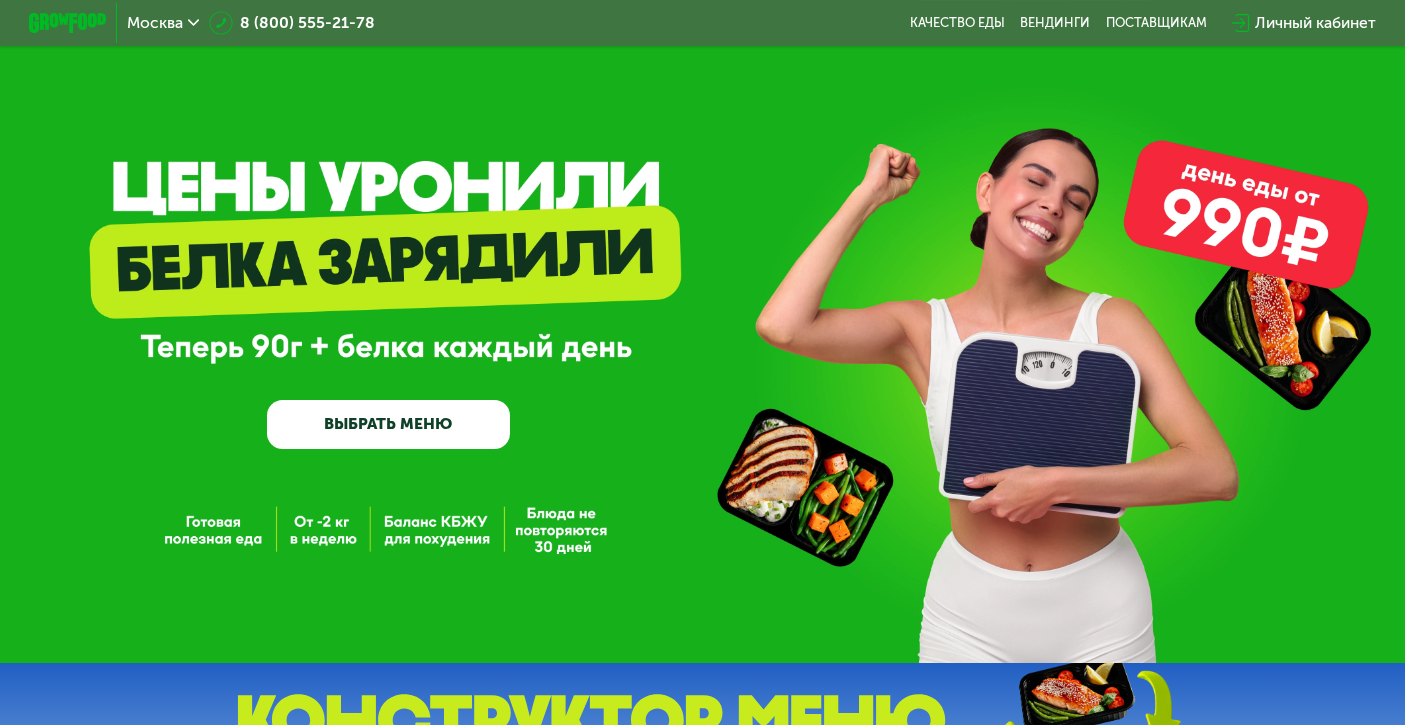 scroll, scrollTop: 0, scrollLeft: 0, axis: both 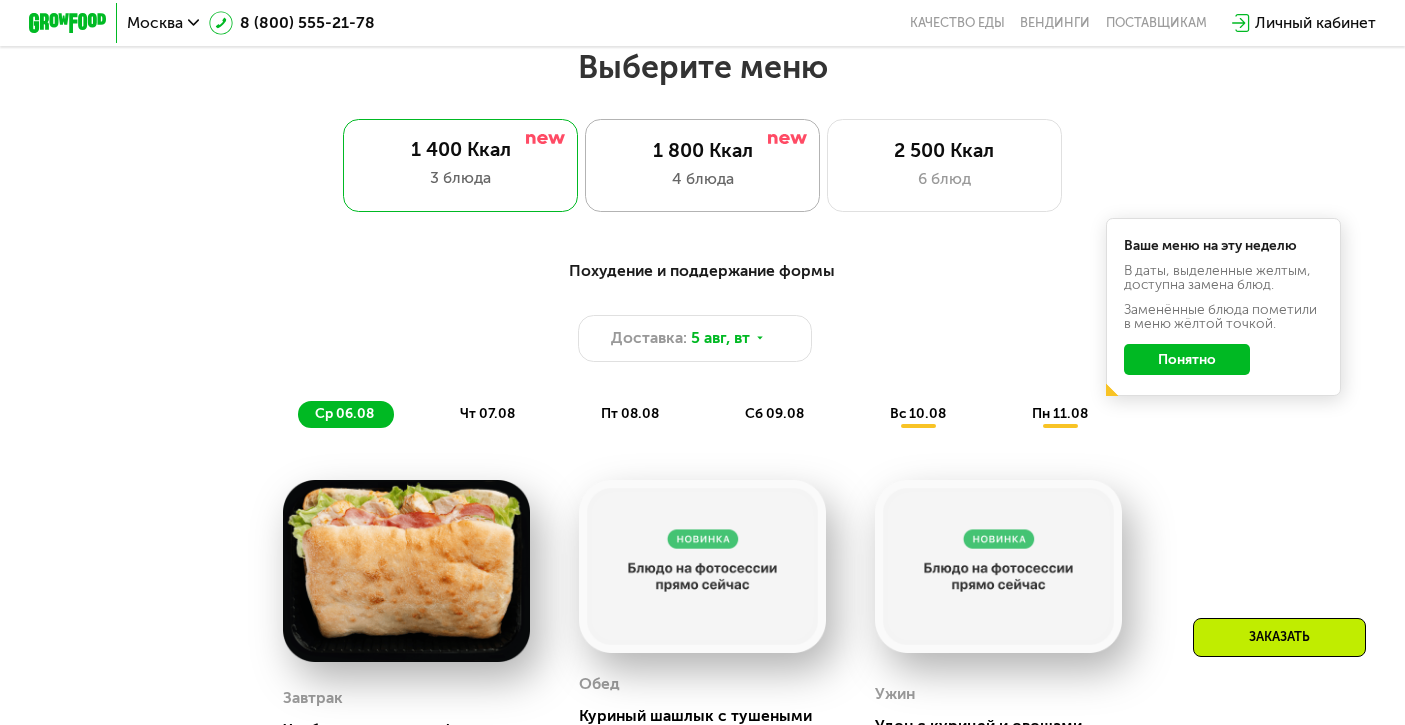 click on "1 800 Ккал" at bounding box center [702, 150] 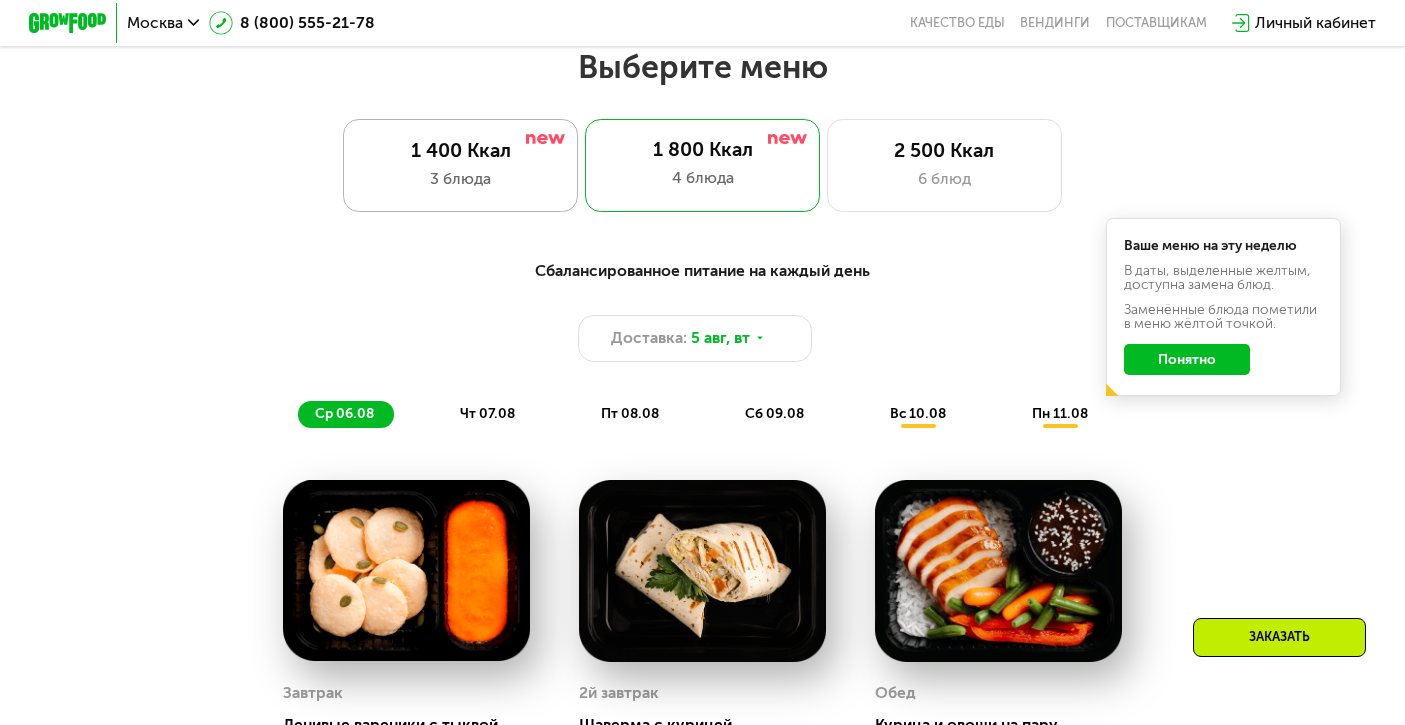 click on "3 блюда" at bounding box center (460, 178) 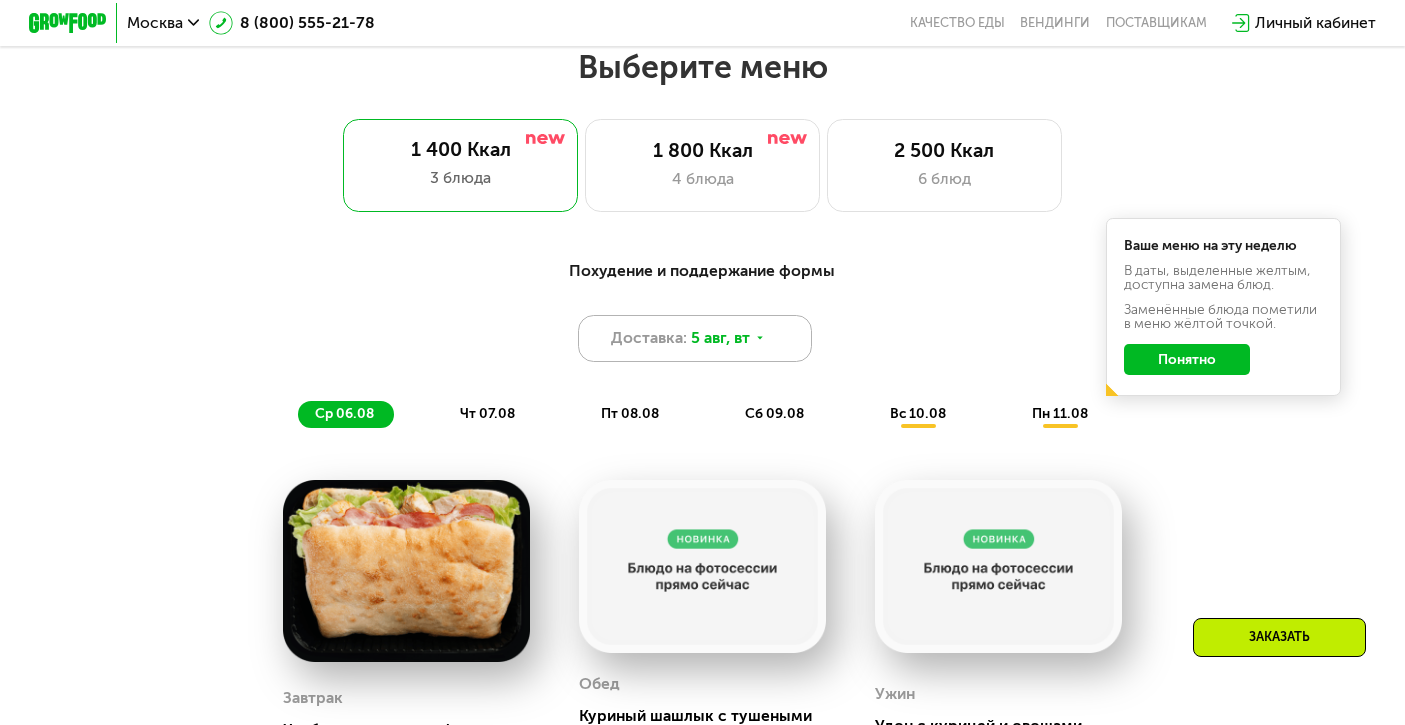 click on "5 авг, вт" at bounding box center [720, 337] 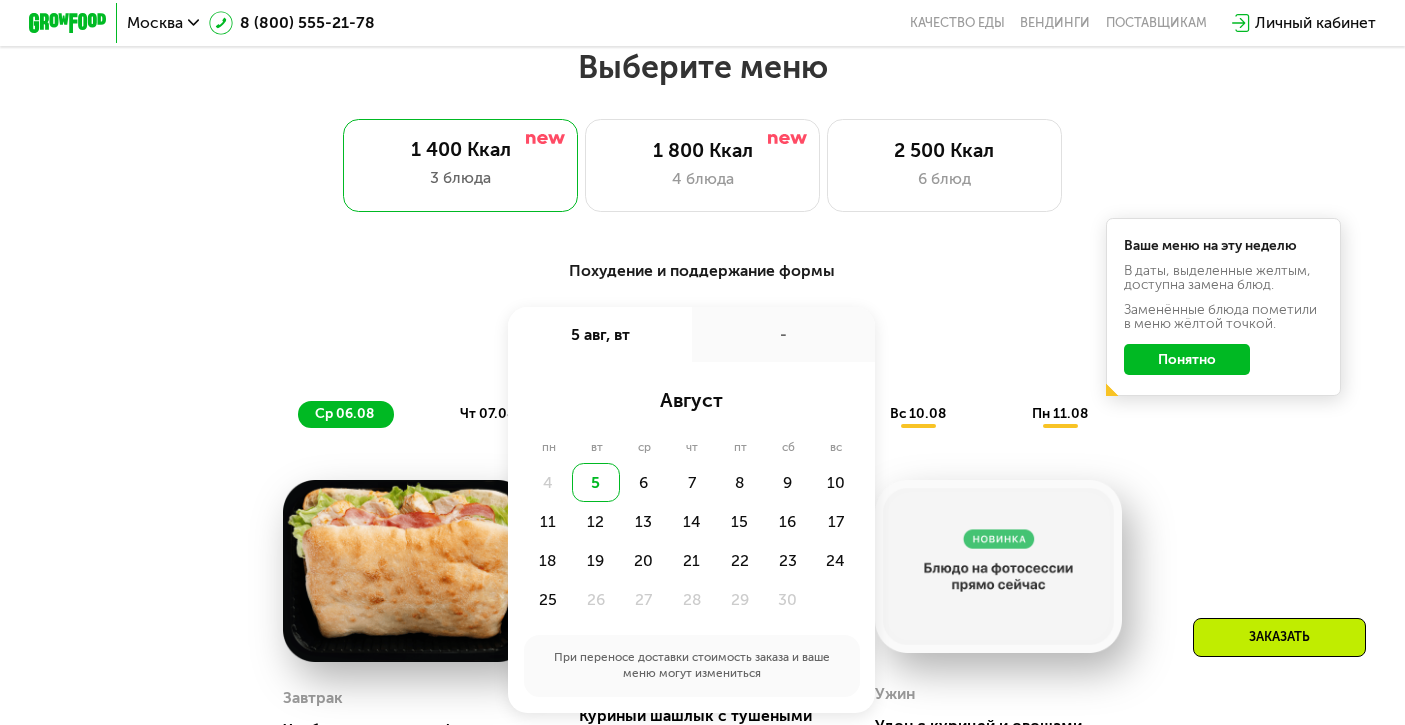 click on "Доставка: 5 авг, вт 5 авг, вт - август пн вт ср чт пт сб вс 4 5 6 7 8 9 10 11 12 13 14 15 16 17 18 19 20 21 22 23 24 25 26 27 28 29 30  При переносе доставки стоимость заказа и ваше меню могут измениться" at bounding box center (702, 338) 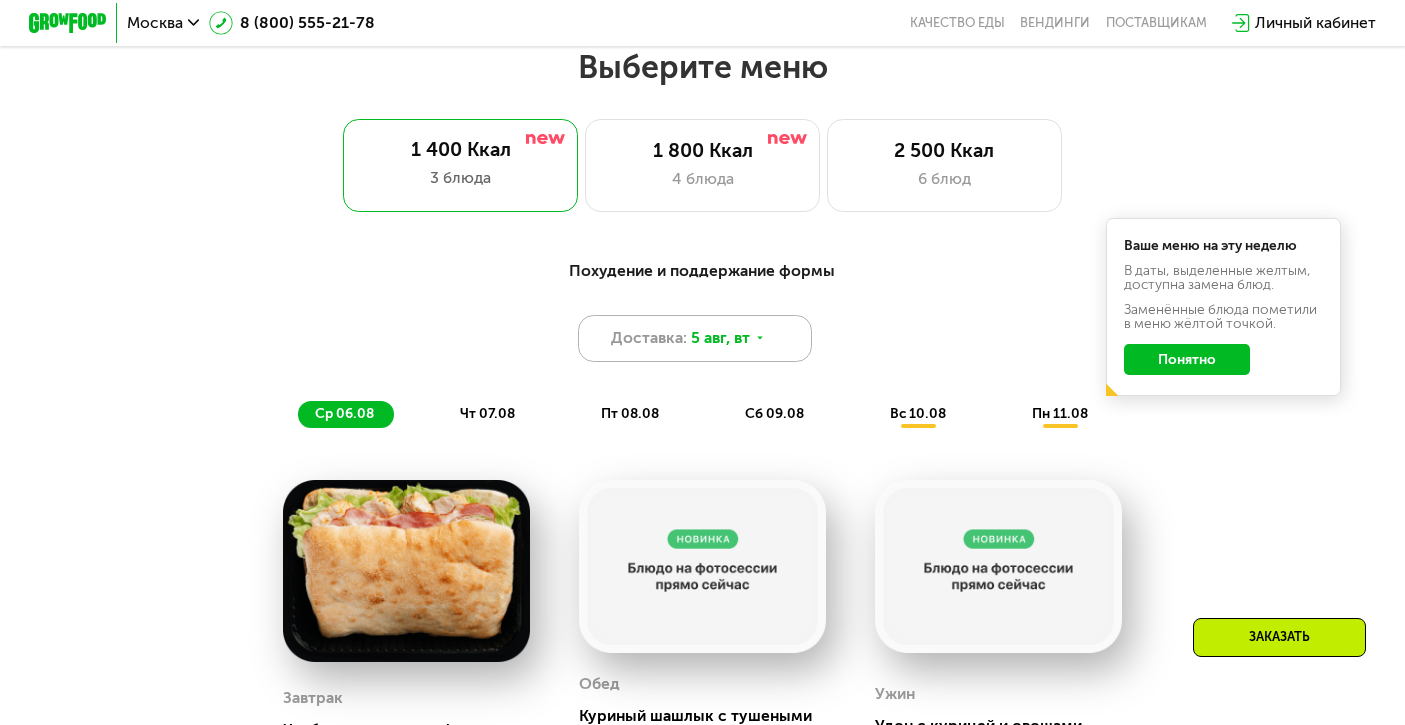 click on "Доставка:" at bounding box center (649, 337) 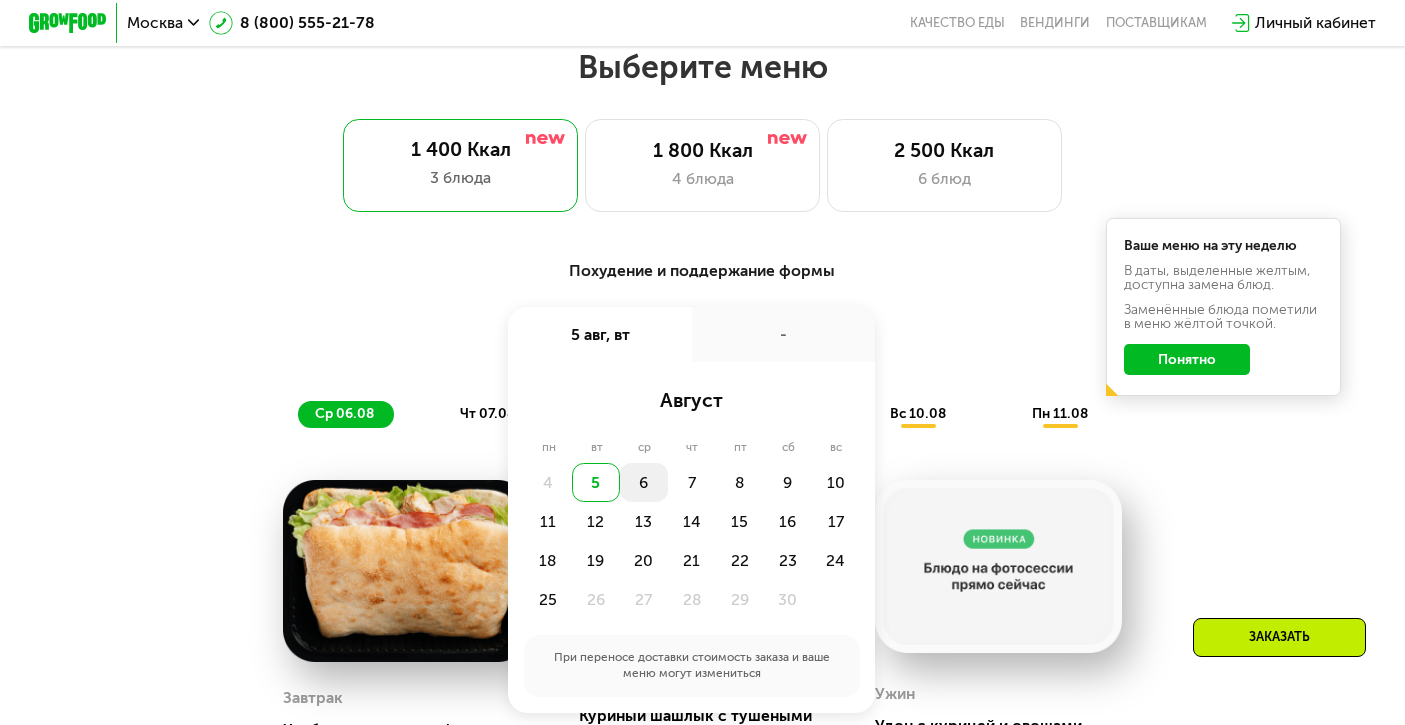 click on "6" 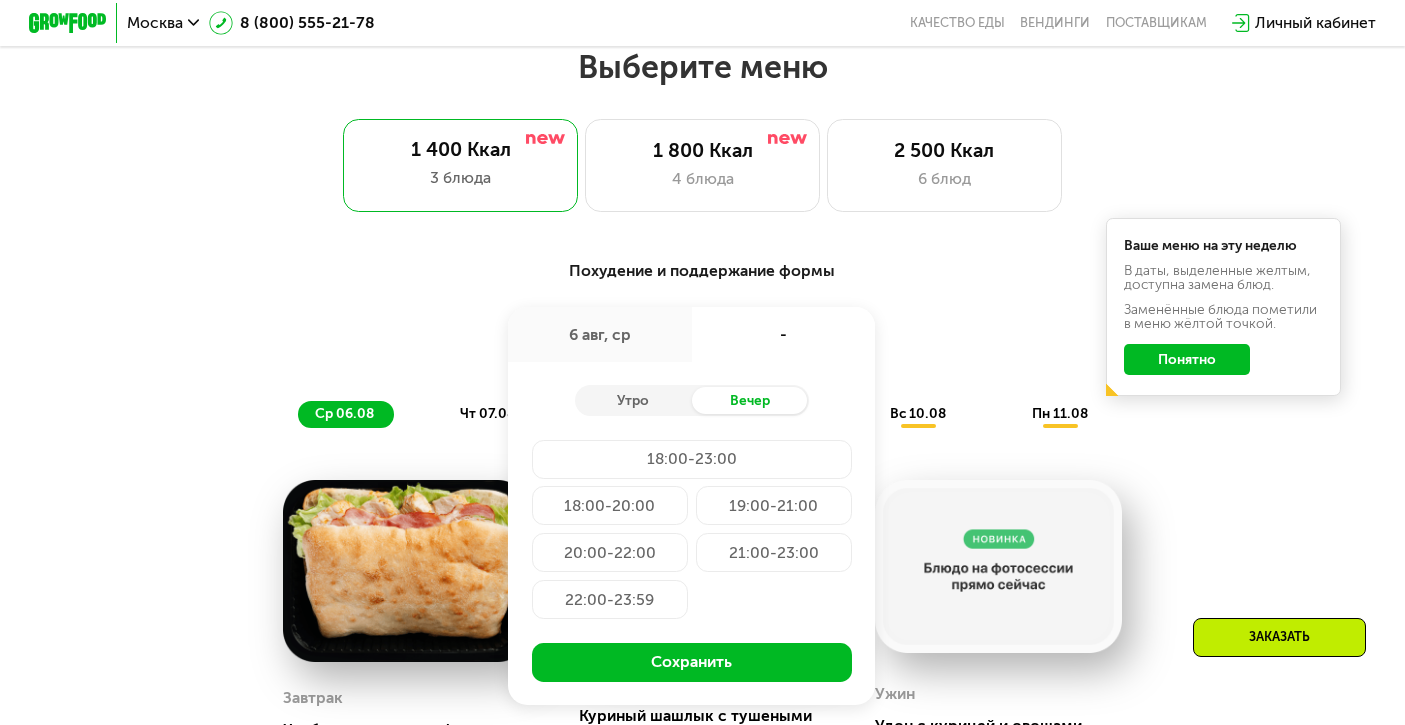 click on "Доставка: 6 авг, ср 6 авг, ср -  Утро  Вечер 18:00-23:00 18:00-20:00 19:00-21:00 20:00-22:00 21:00-23:00 22:00-23:59 Сохранить" at bounding box center (702, 338) 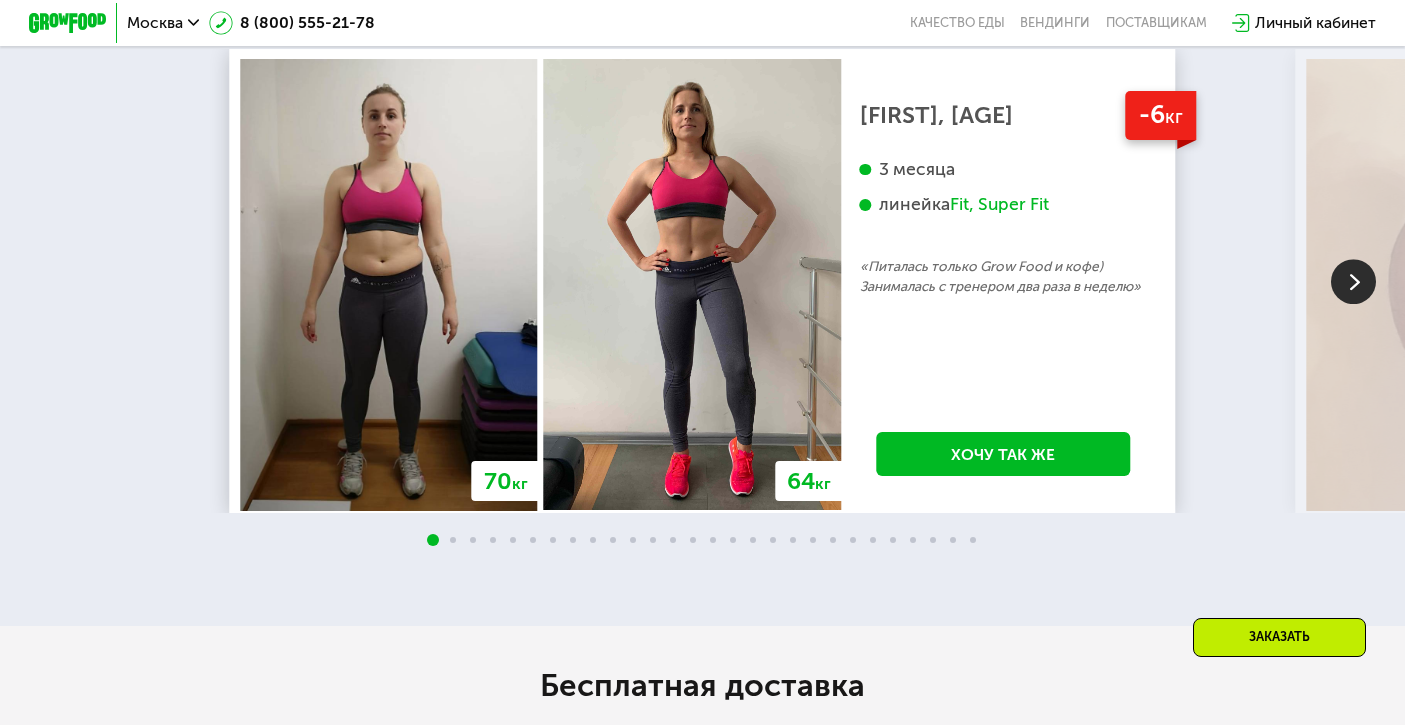 scroll, scrollTop: 3368, scrollLeft: 0, axis: vertical 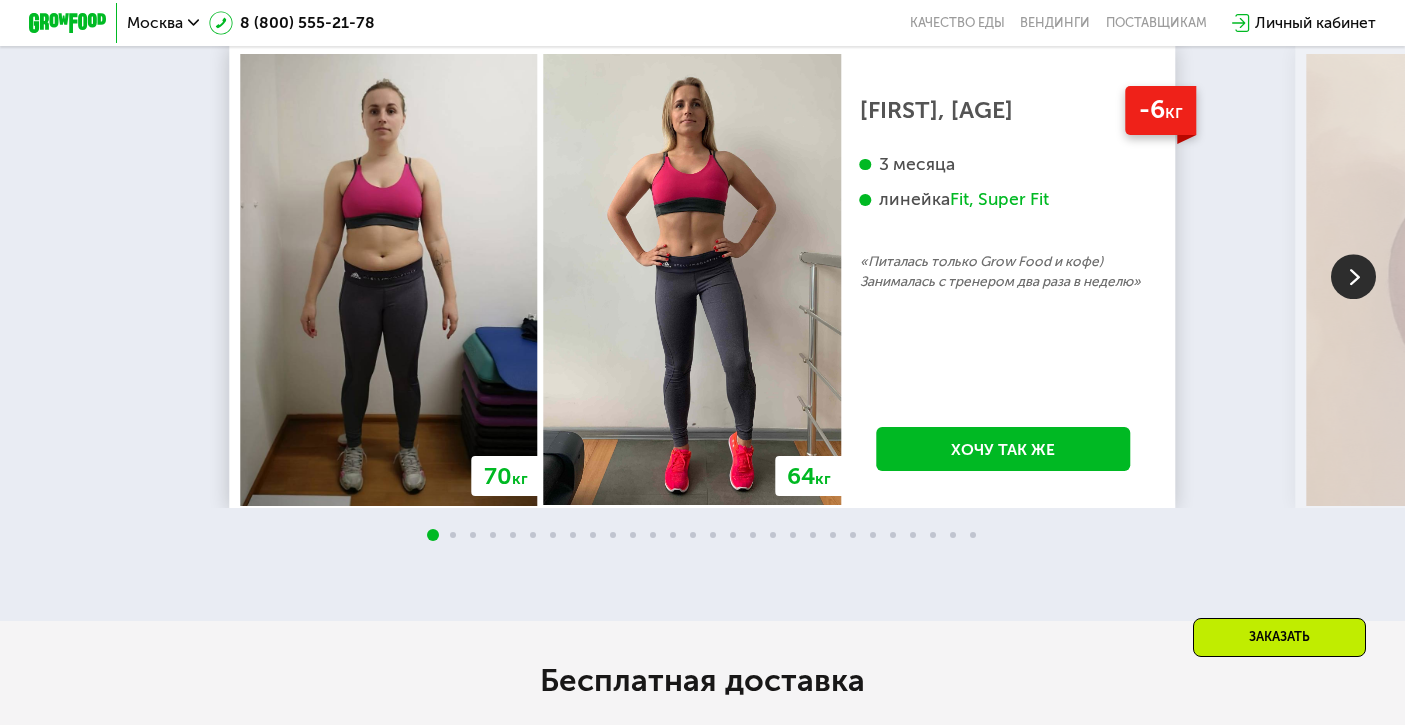 click at bounding box center [702, 536] 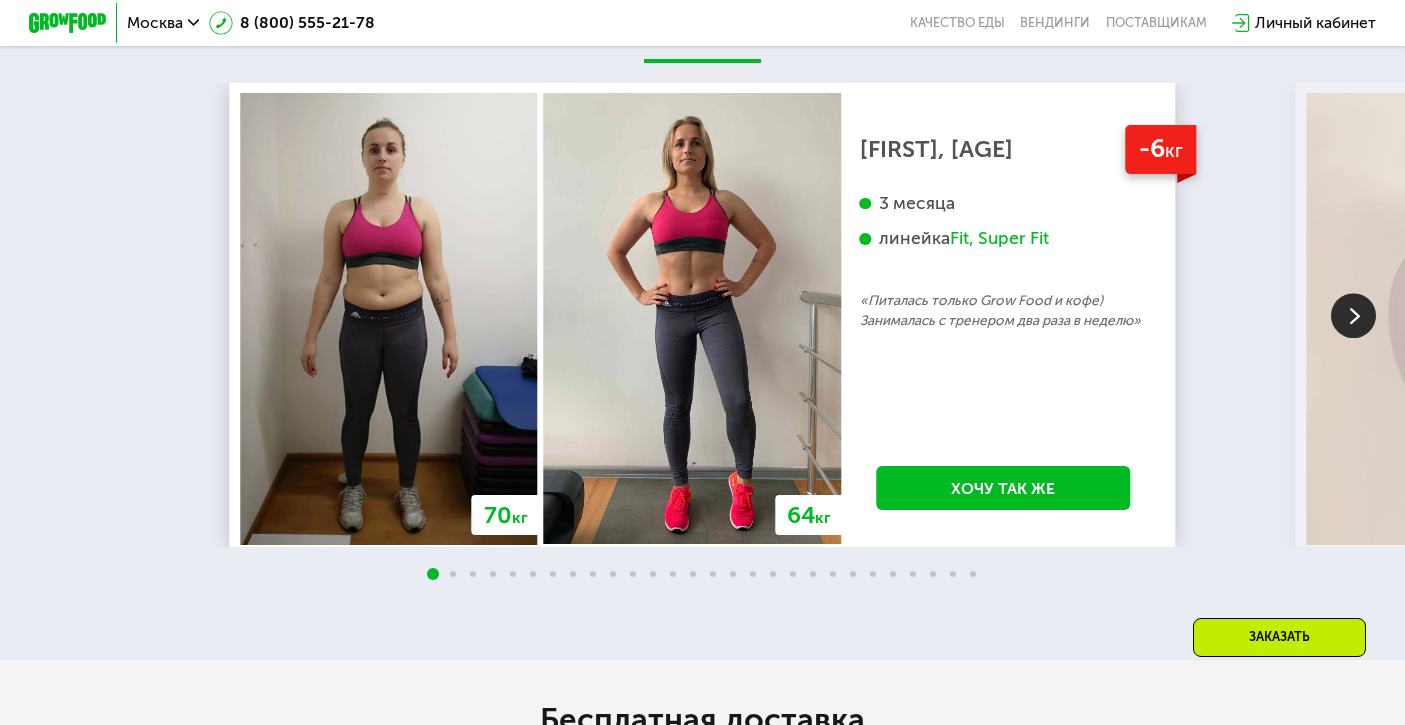 scroll, scrollTop: 3319, scrollLeft: 0, axis: vertical 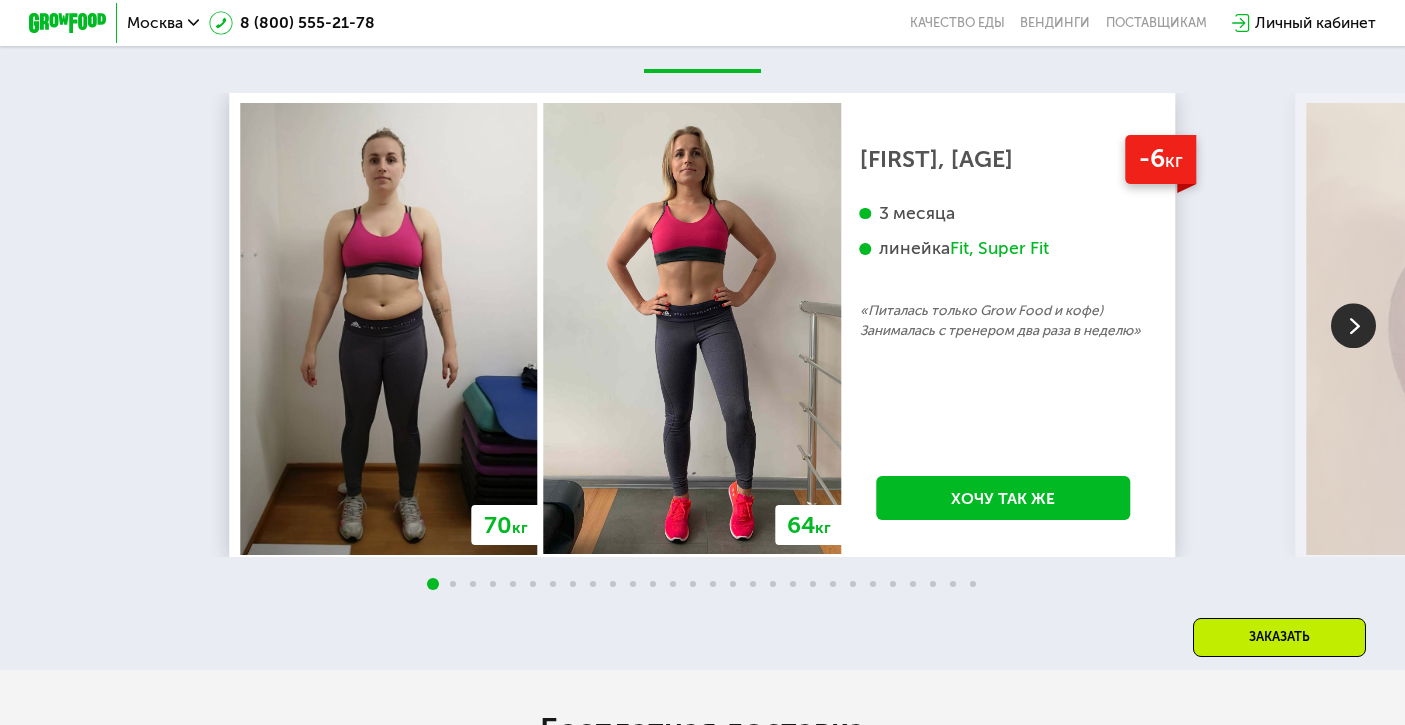 click at bounding box center [1353, 325] 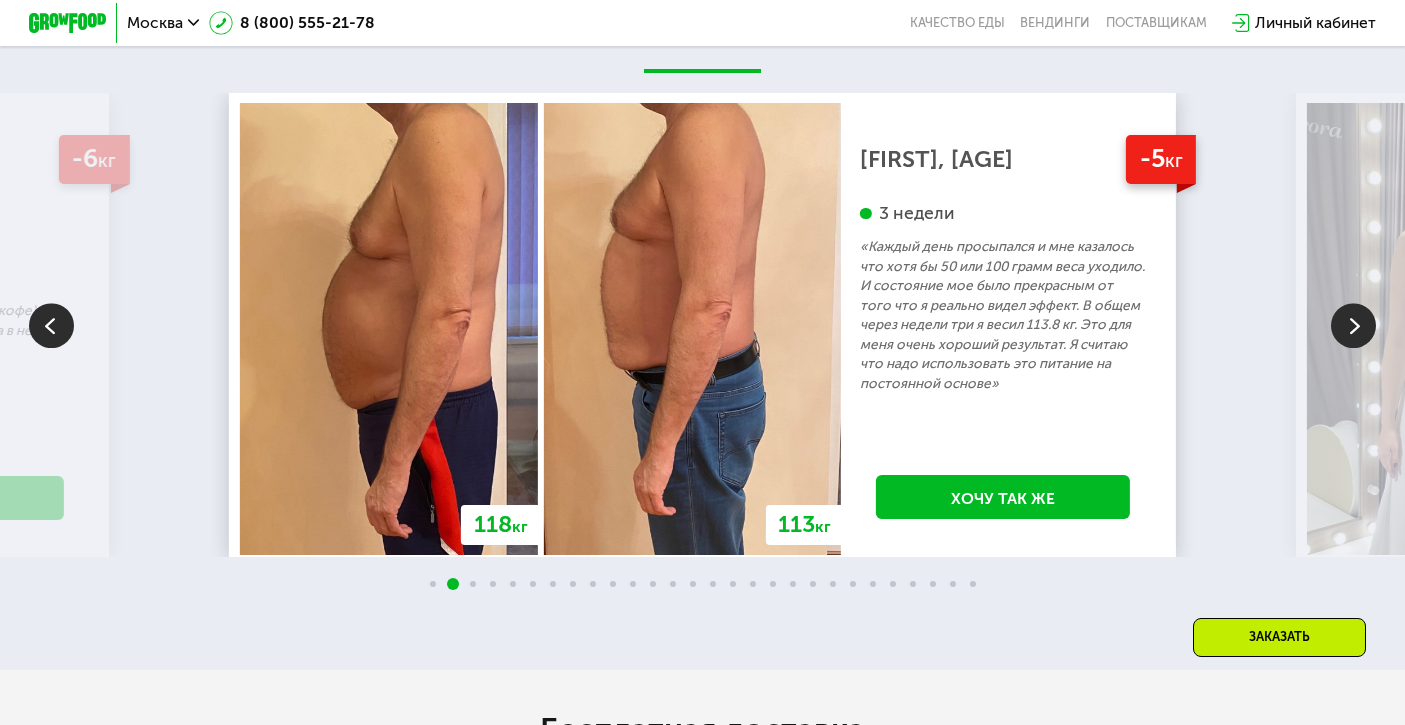 click at bounding box center [1353, 325] 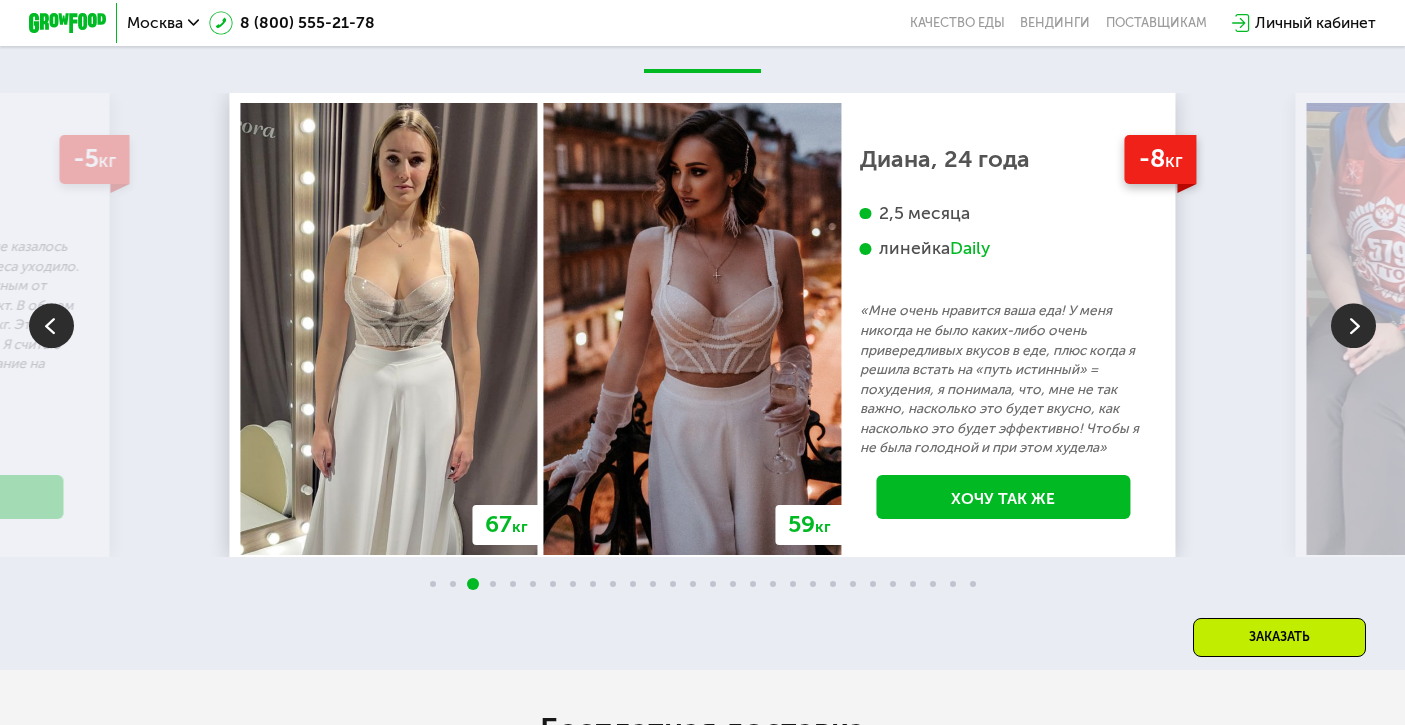 click at bounding box center (1353, 325) 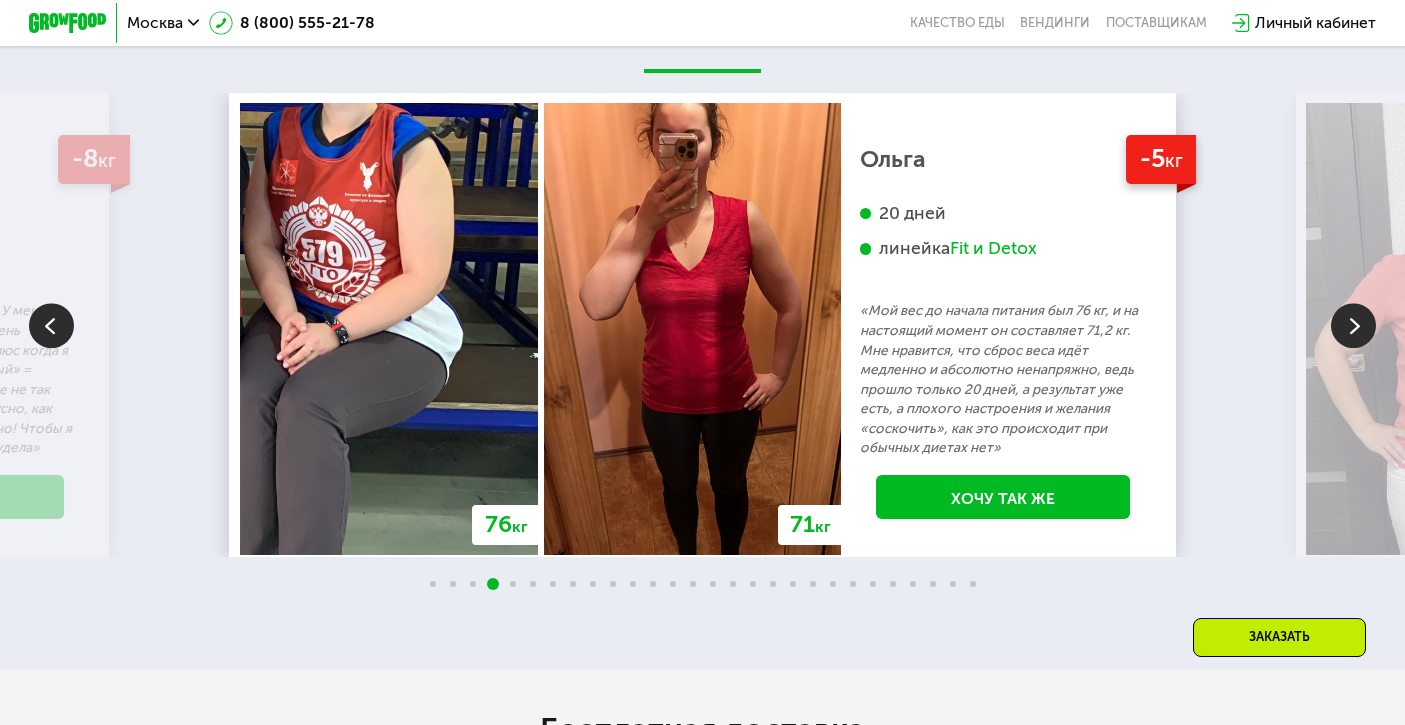 click at bounding box center (1353, 325) 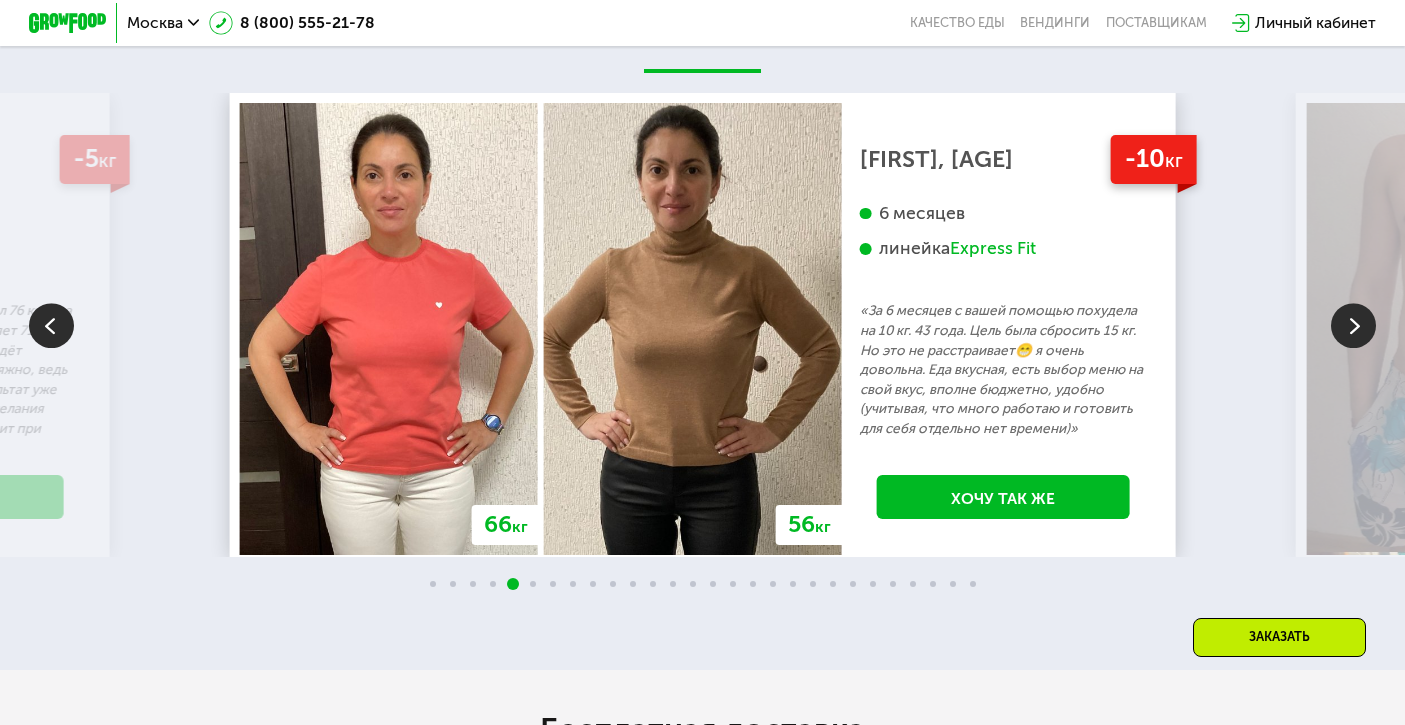 click at bounding box center (1353, 325) 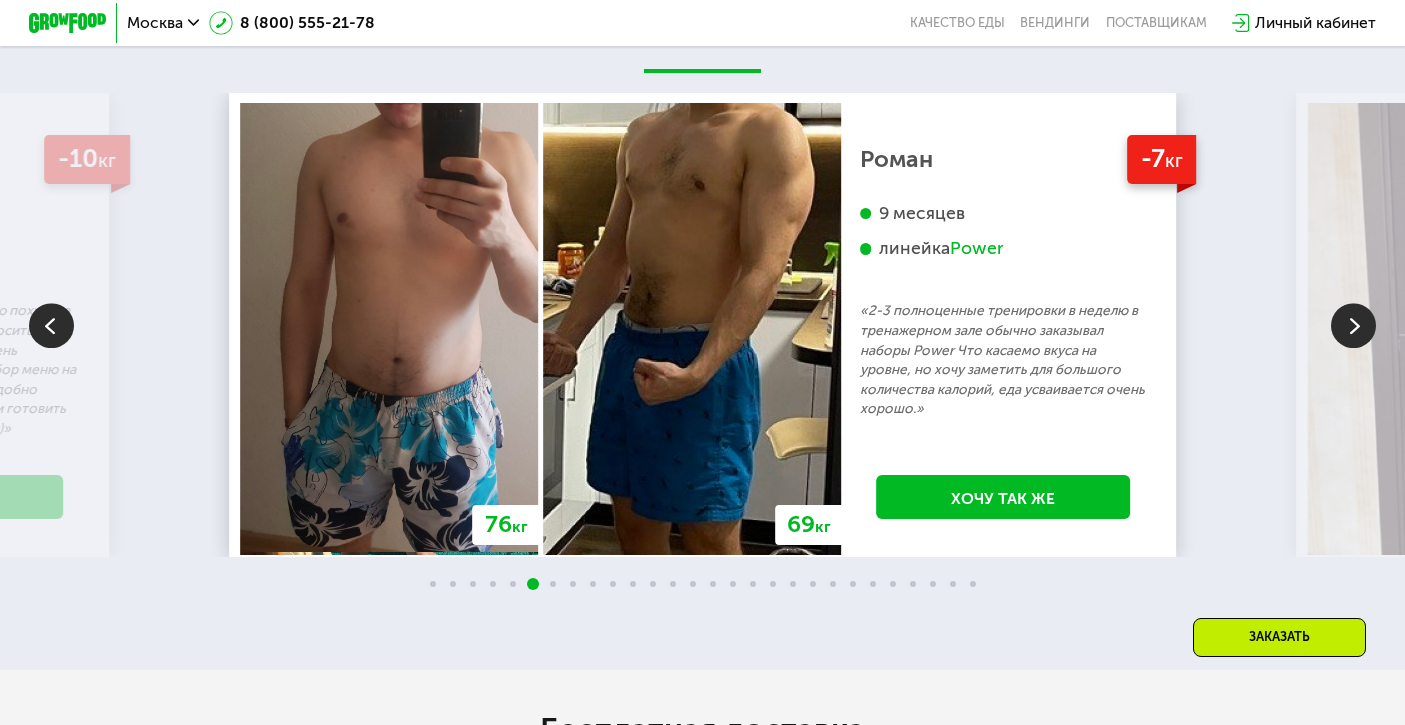 click at bounding box center (1353, 325) 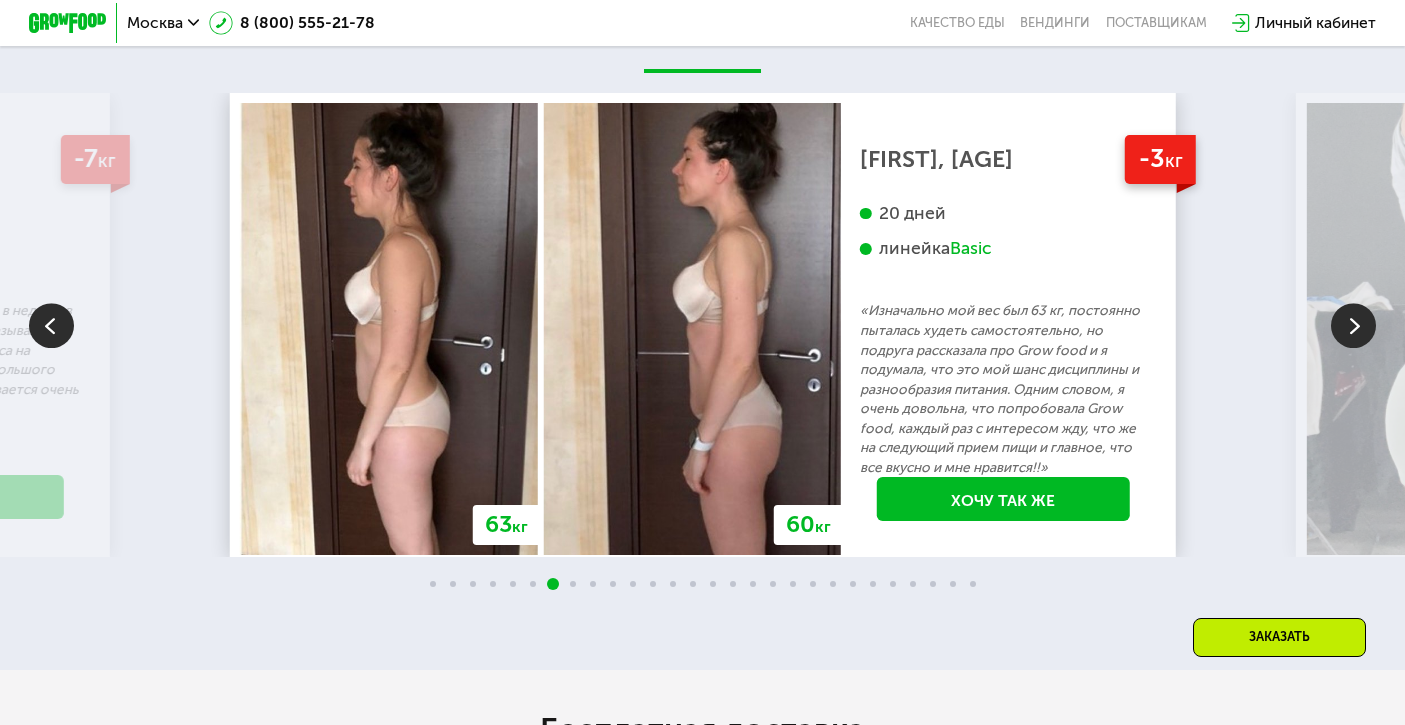 click at bounding box center (1353, 325) 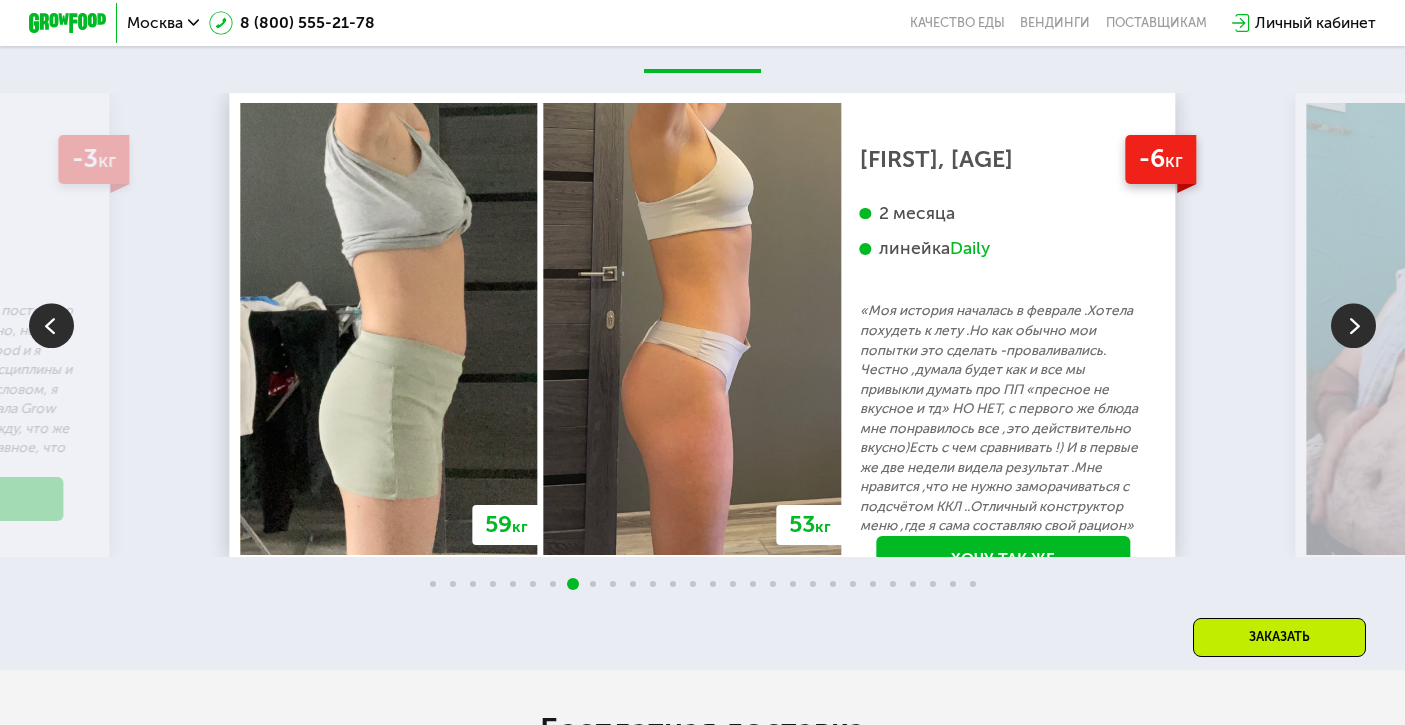 click at bounding box center [1353, 325] 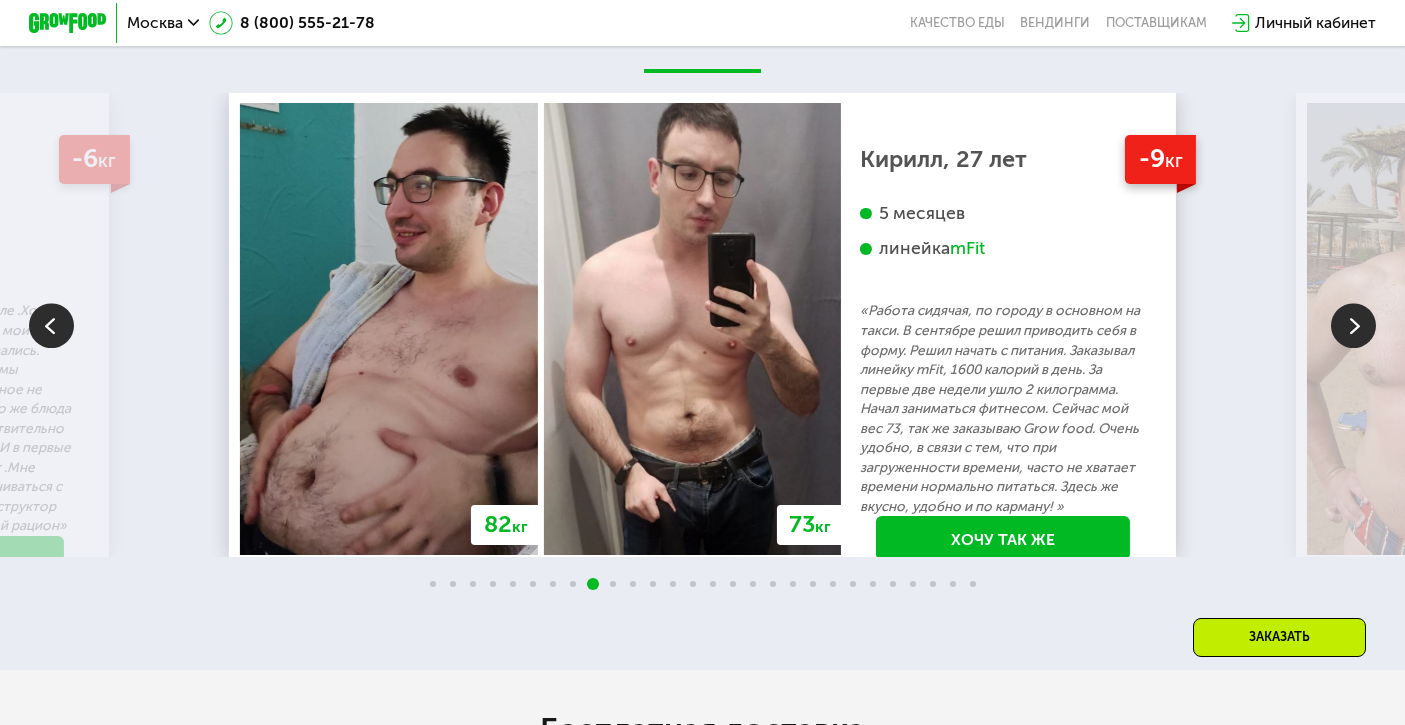 click at bounding box center (51, 325) 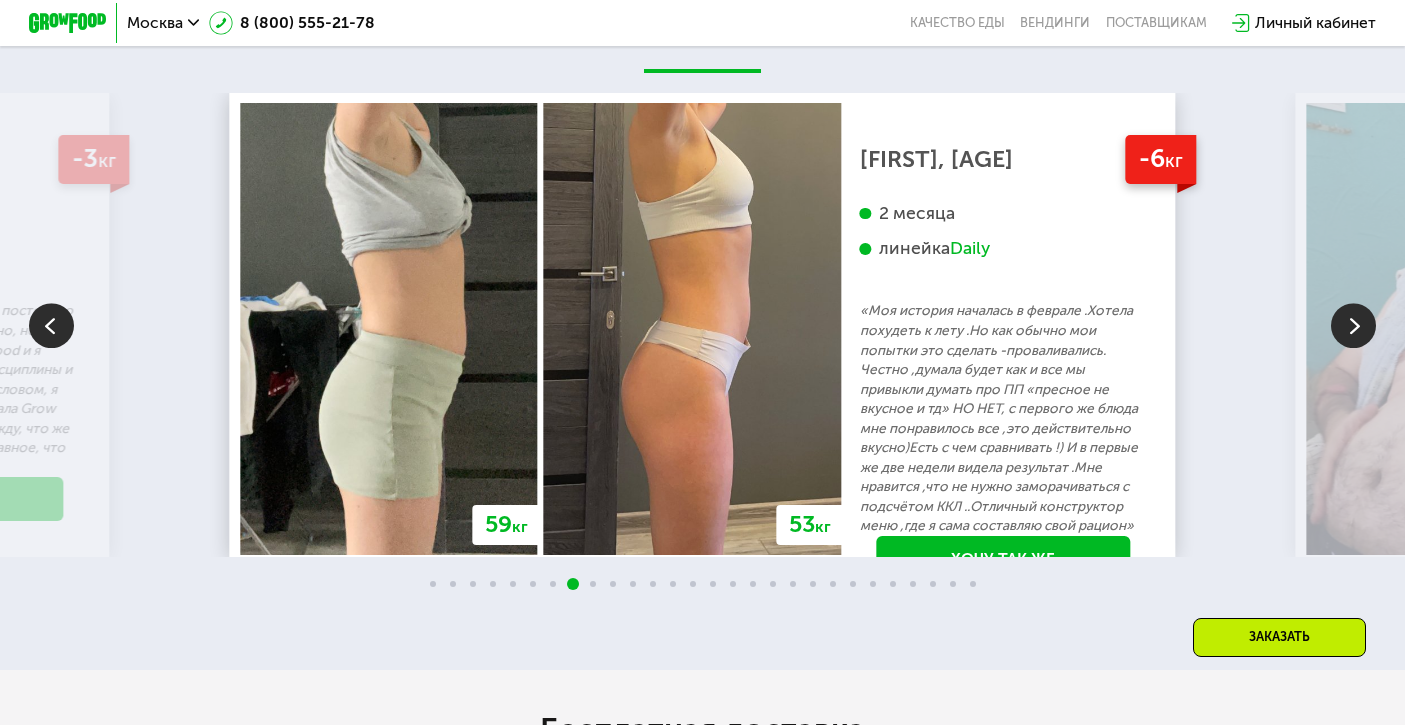 click at bounding box center (1353, 325) 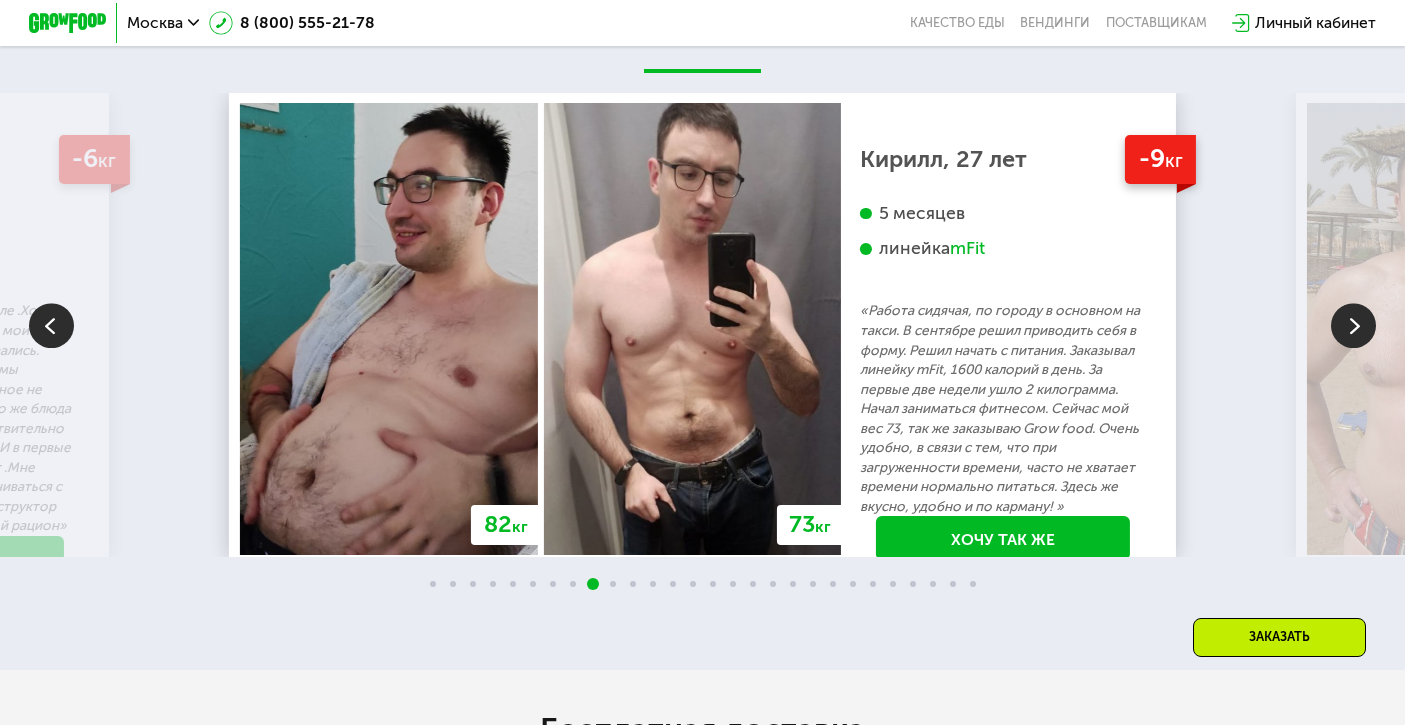 click at bounding box center (1353, 325) 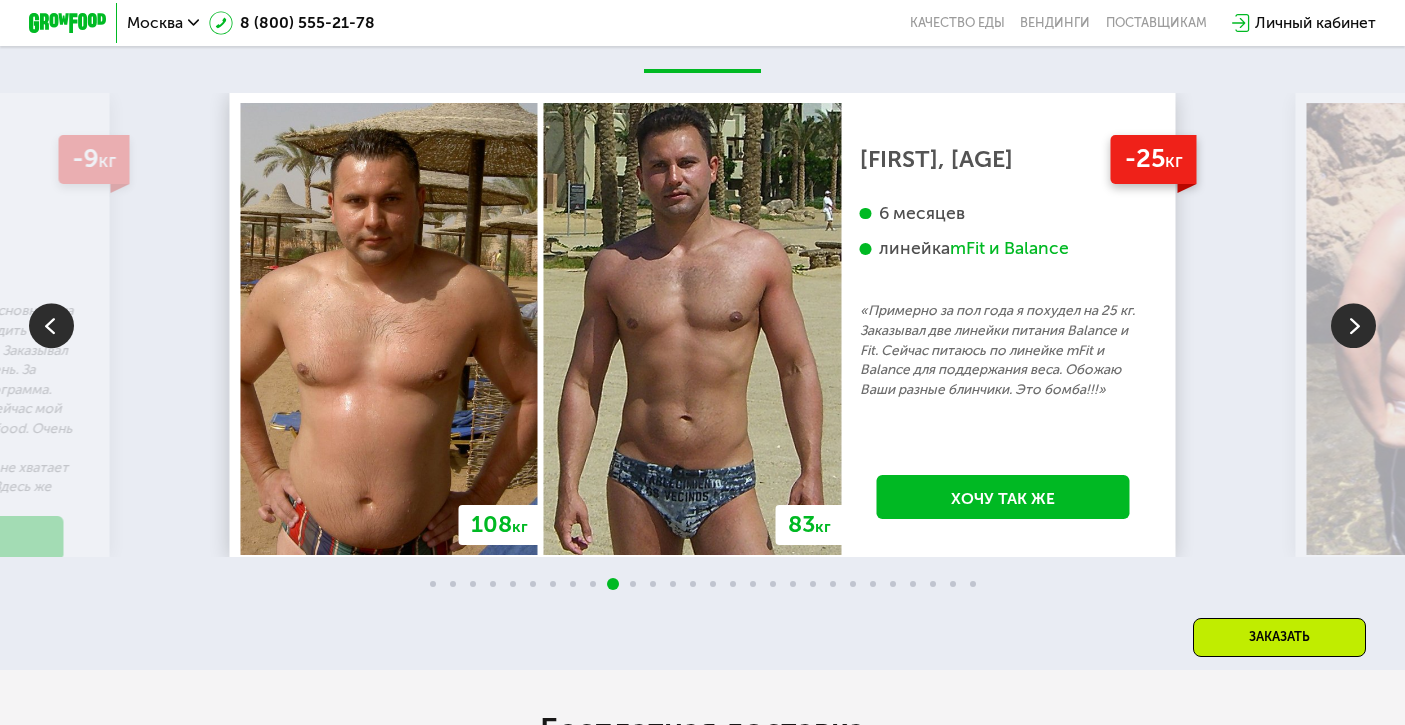 click at bounding box center [1353, 325] 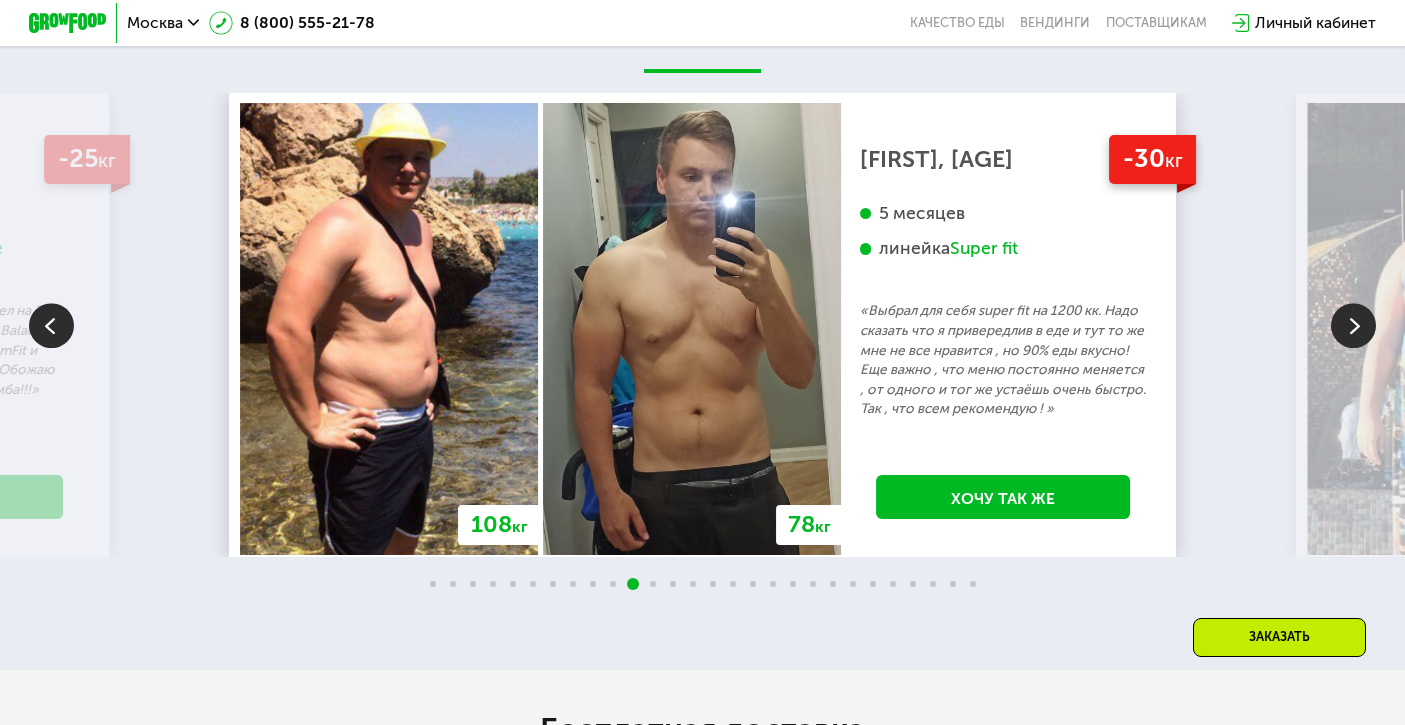 click at bounding box center [1353, 325] 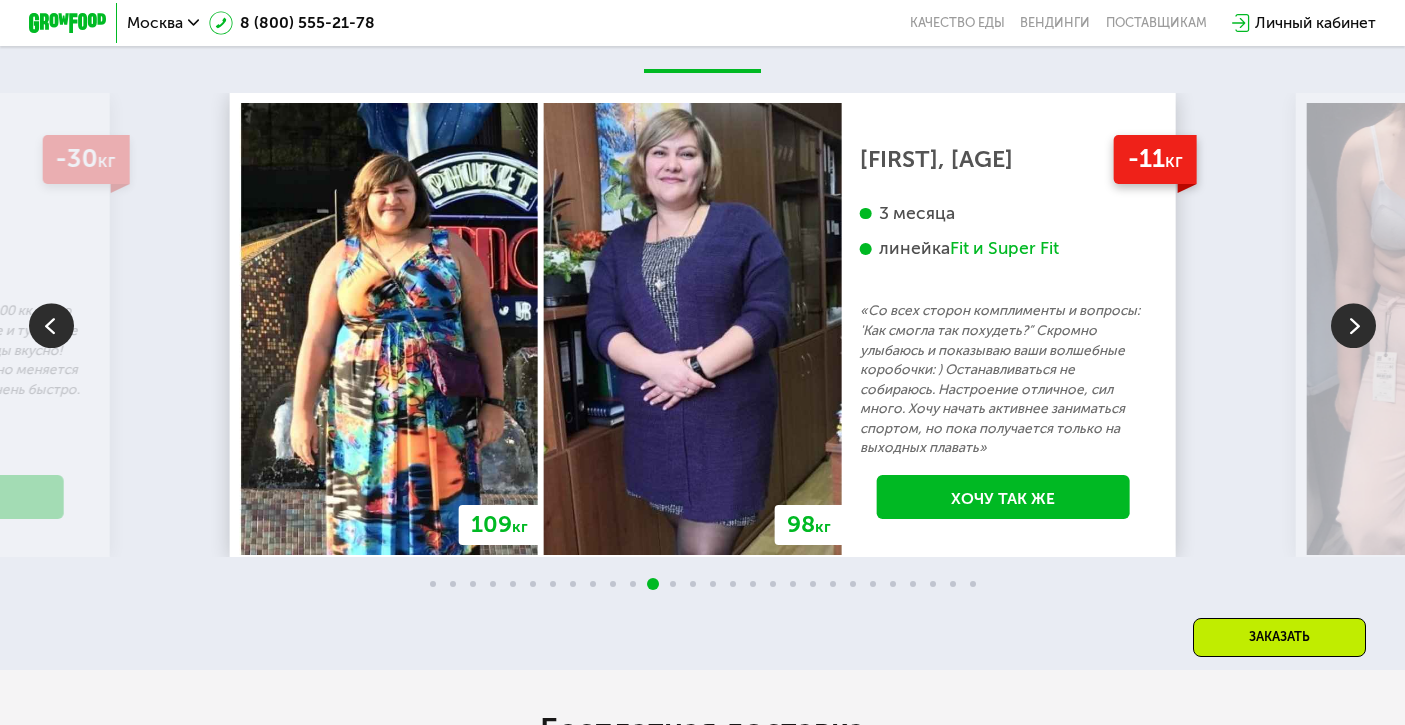 click at bounding box center [1353, 325] 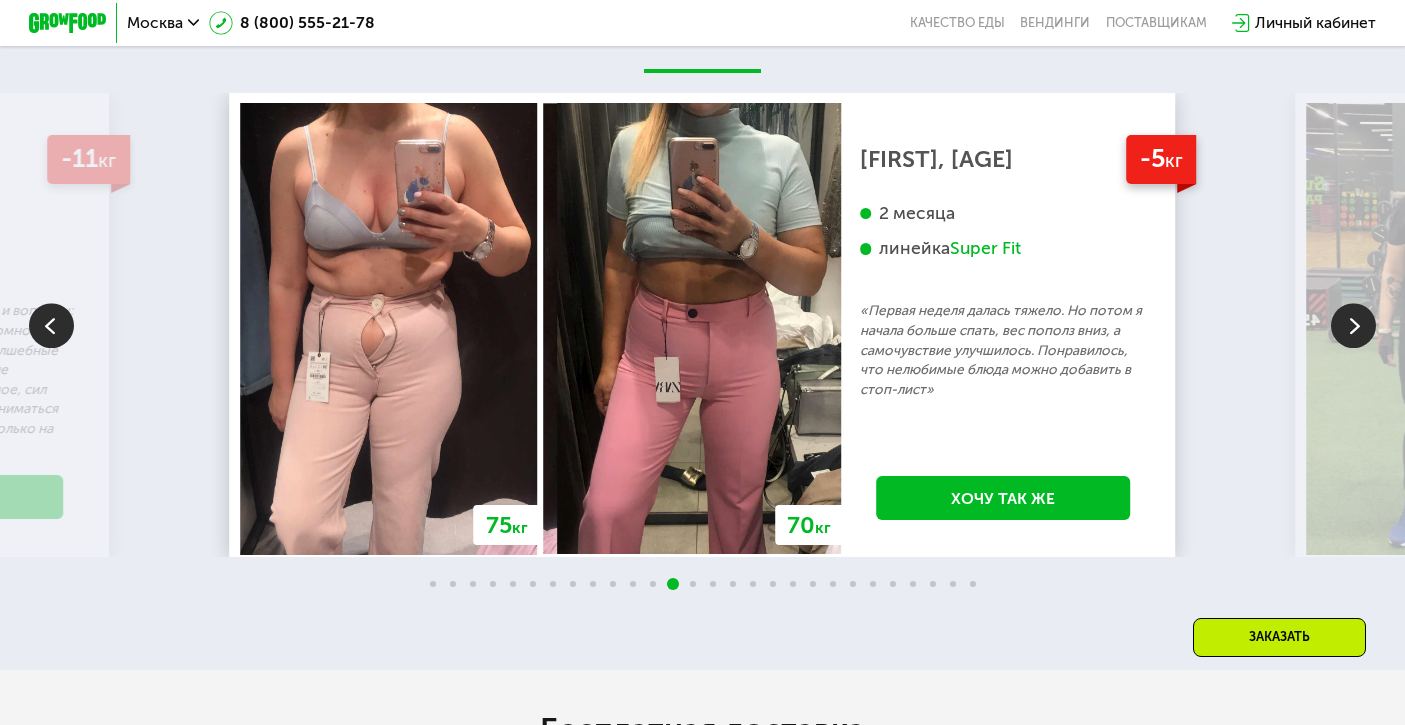 click at bounding box center [1353, 325] 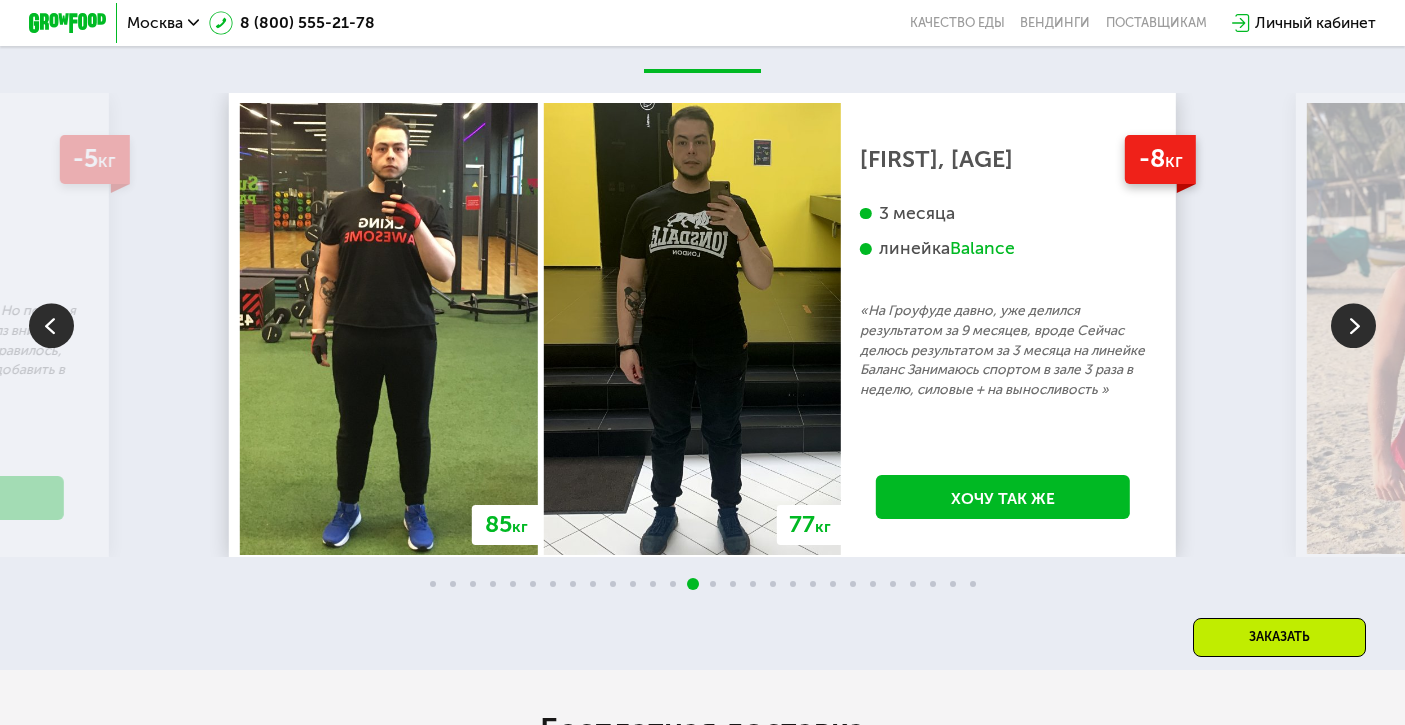 click at bounding box center [1353, 325] 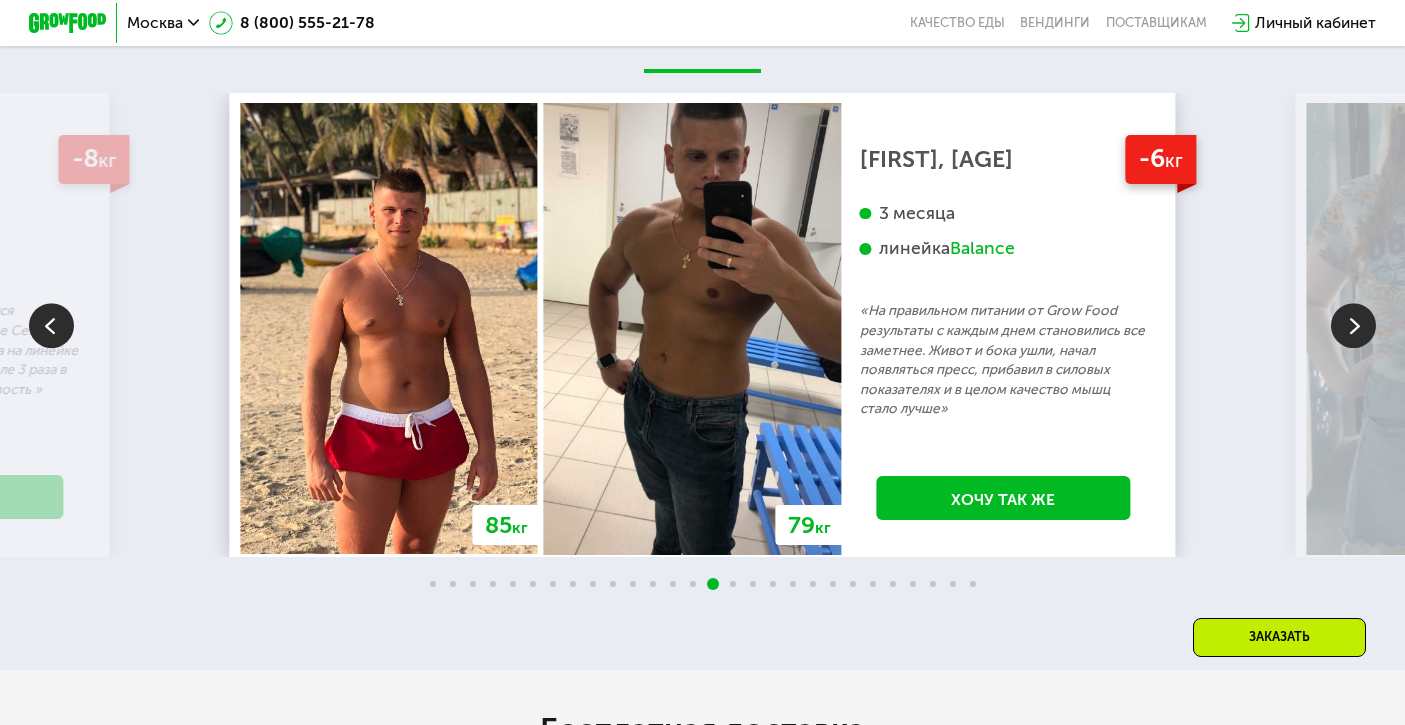 click at bounding box center (1353, 325) 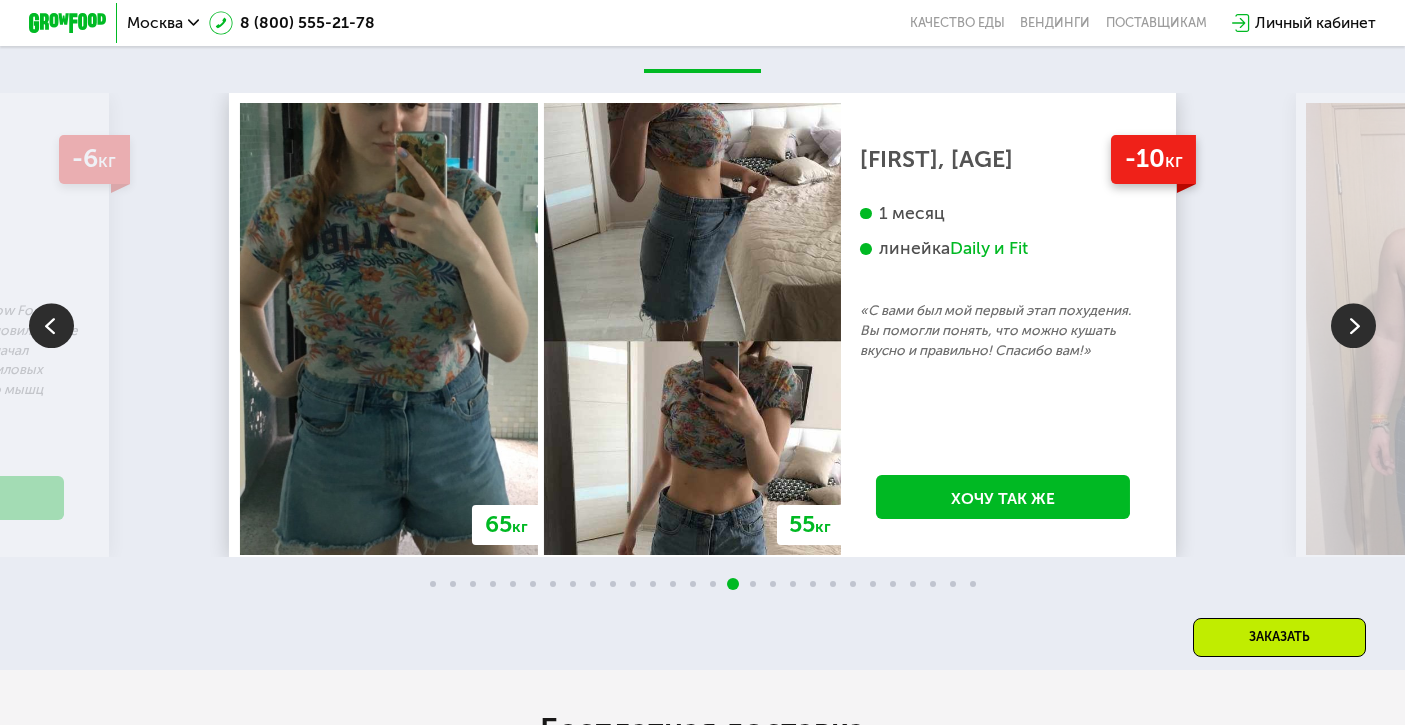click at bounding box center (1353, 325) 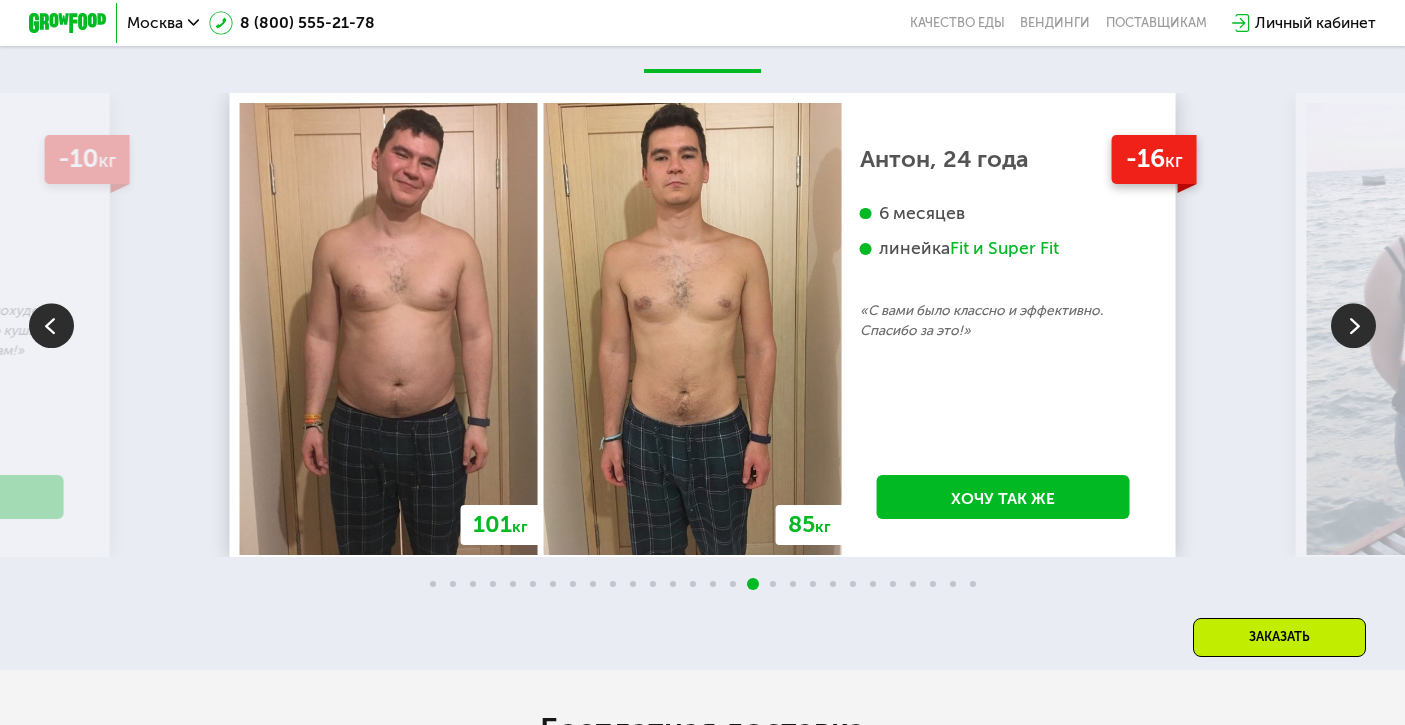 click at bounding box center [1353, 325] 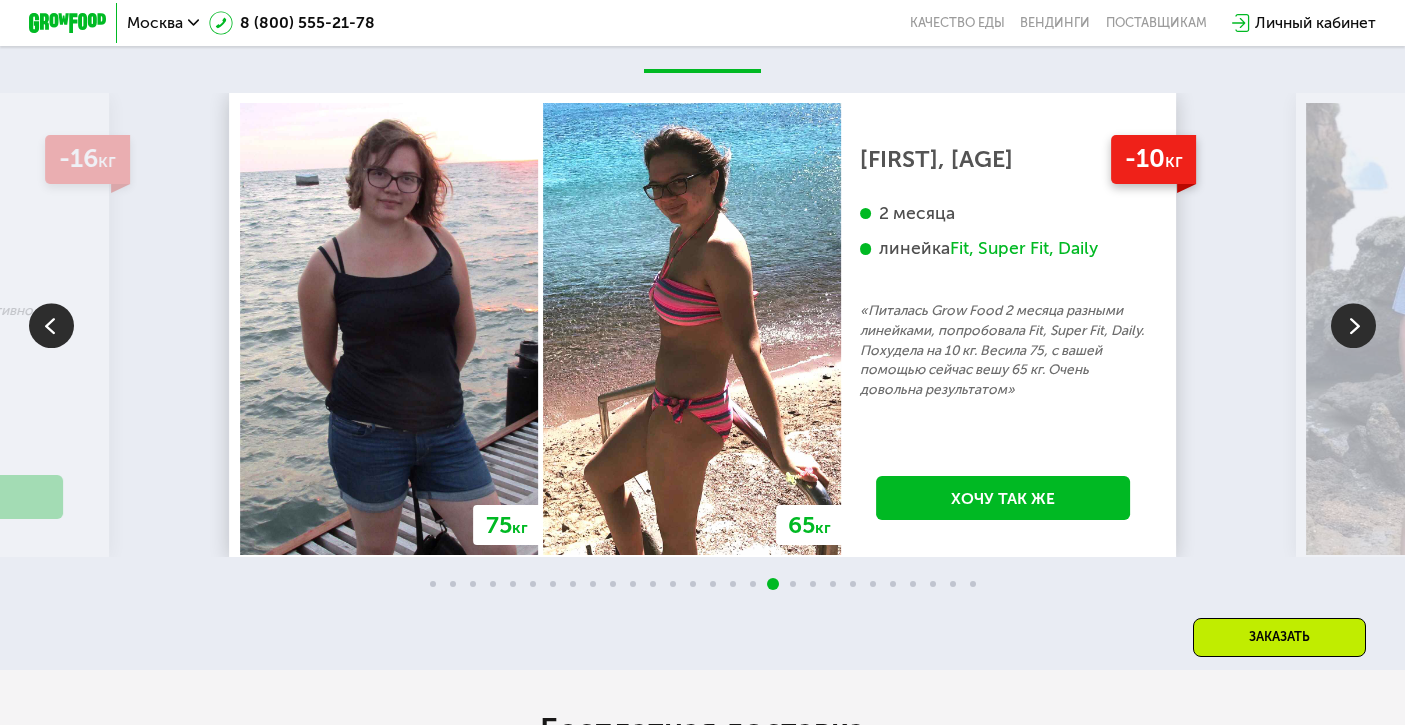 click at bounding box center [1353, 325] 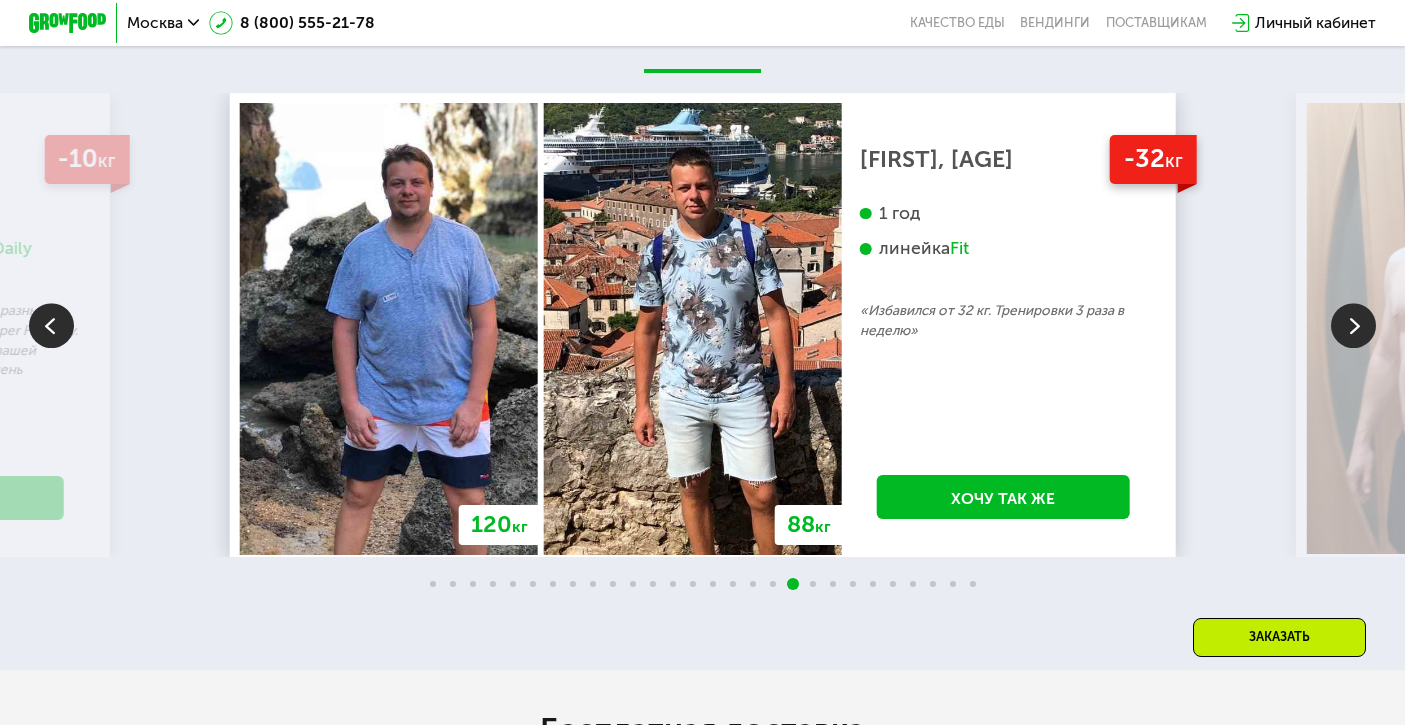 click at bounding box center [1353, 325] 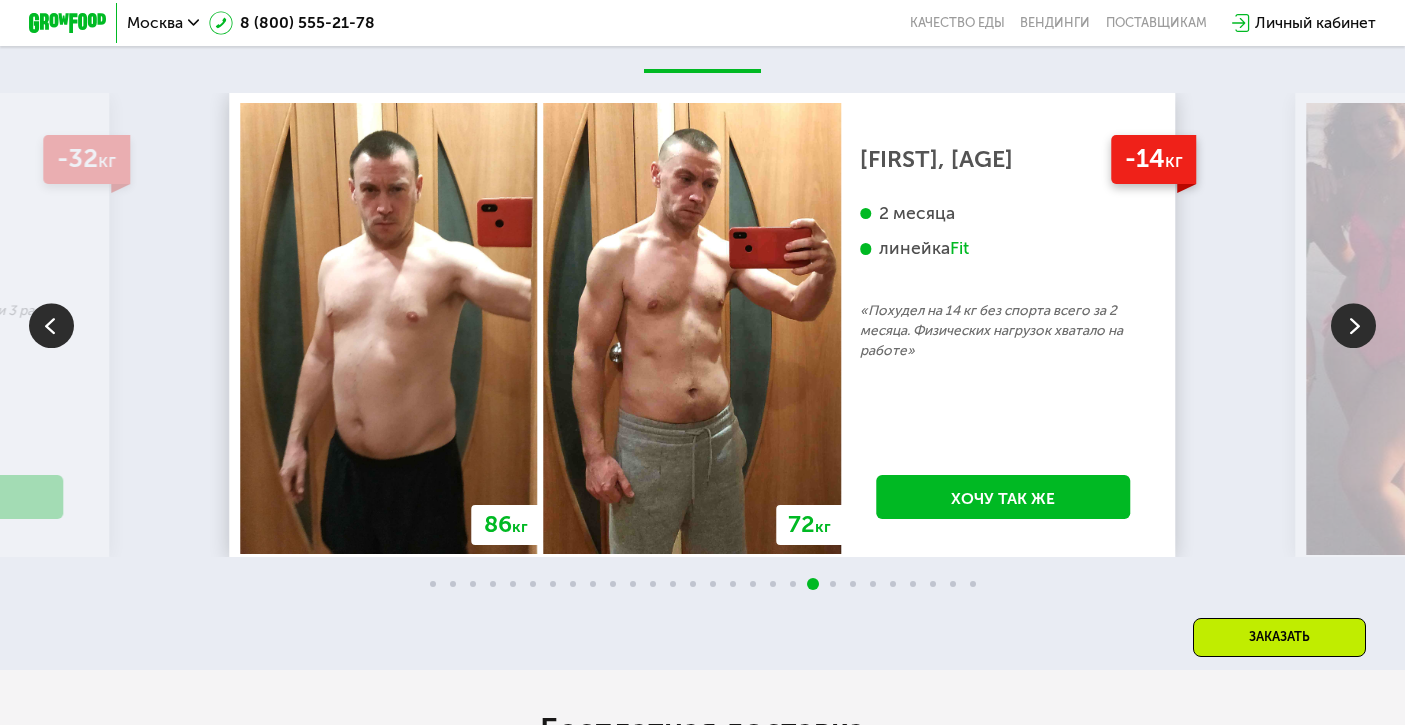 click at bounding box center (1353, 325) 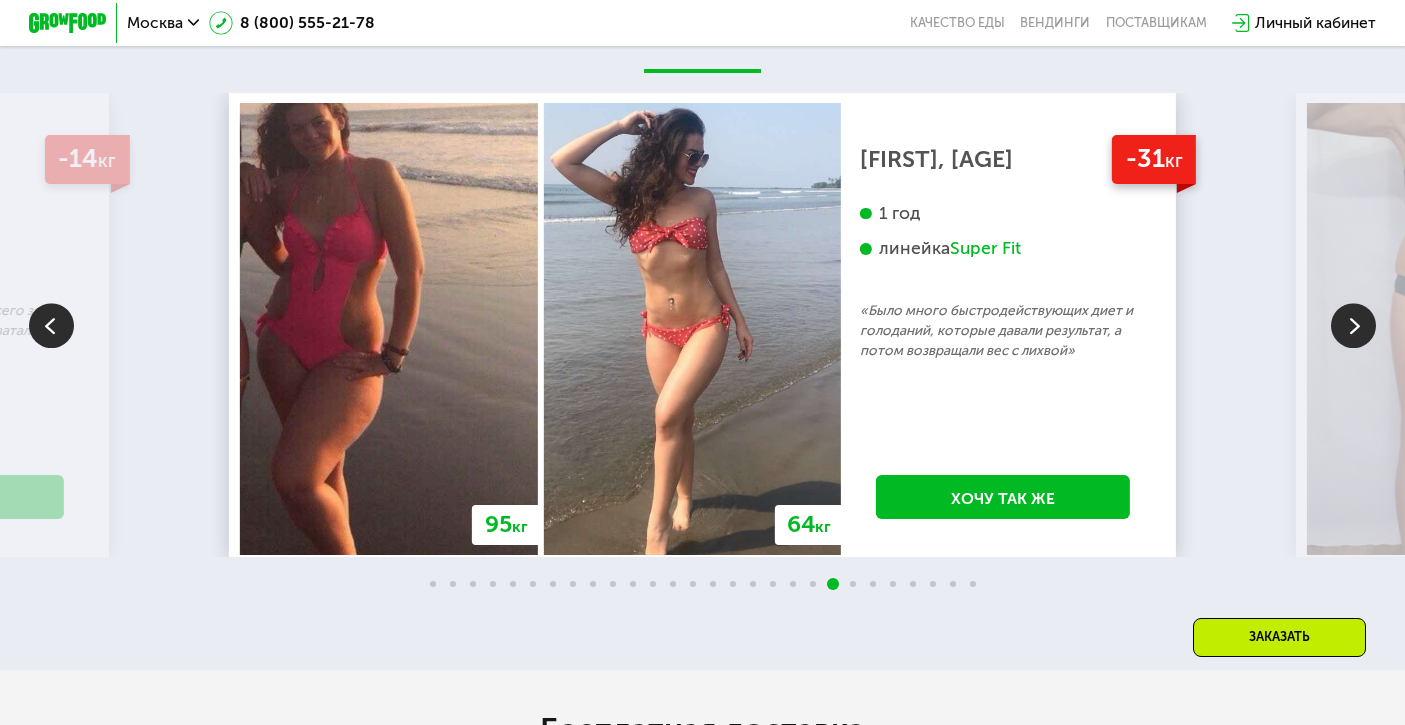 click at bounding box center (1353, 325) 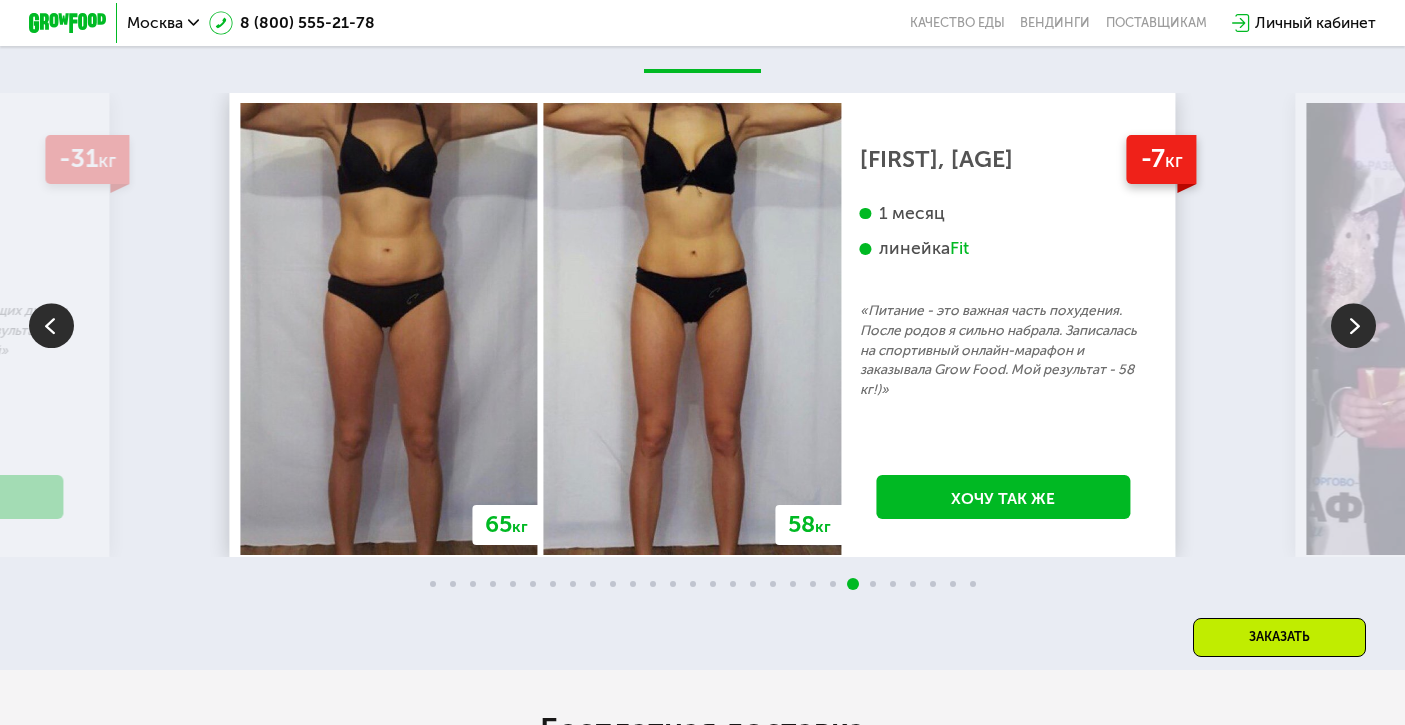 click at bounding box center [1353, 325] 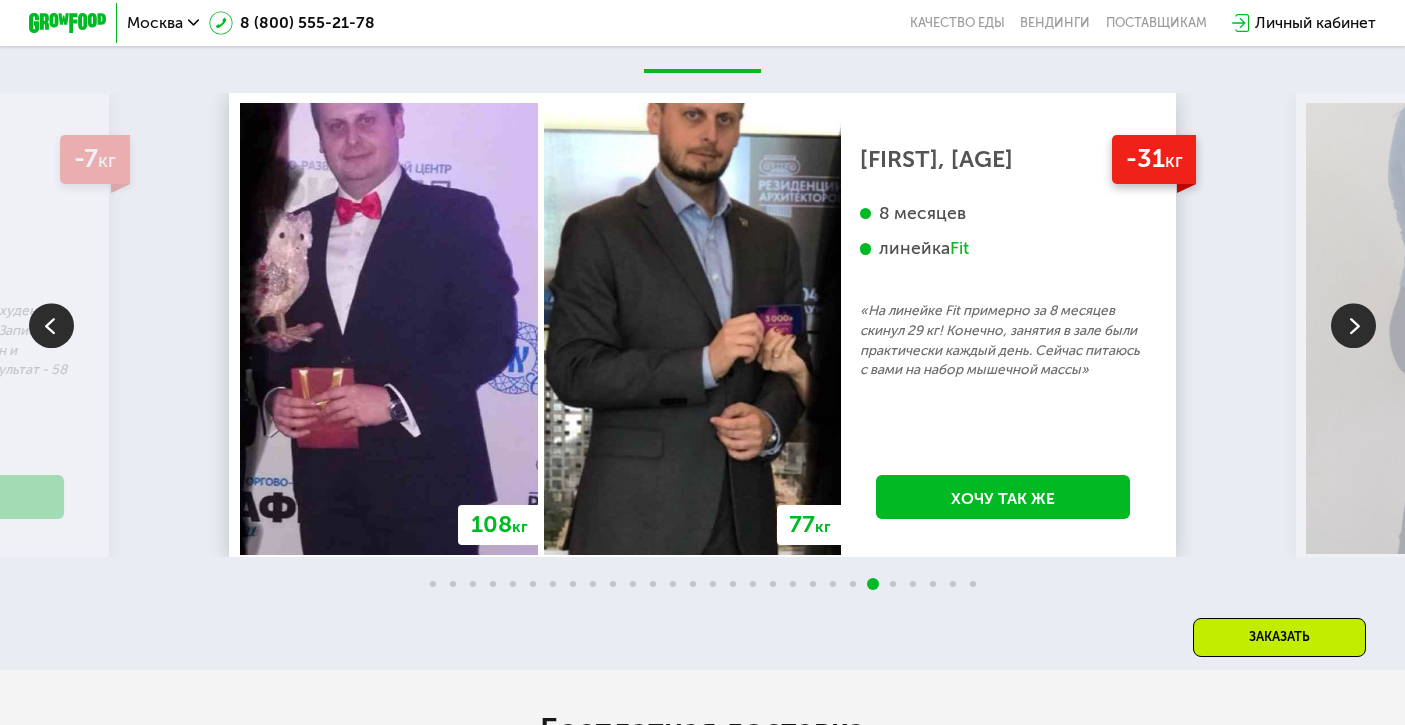 click at bounding box center (1353, 325) 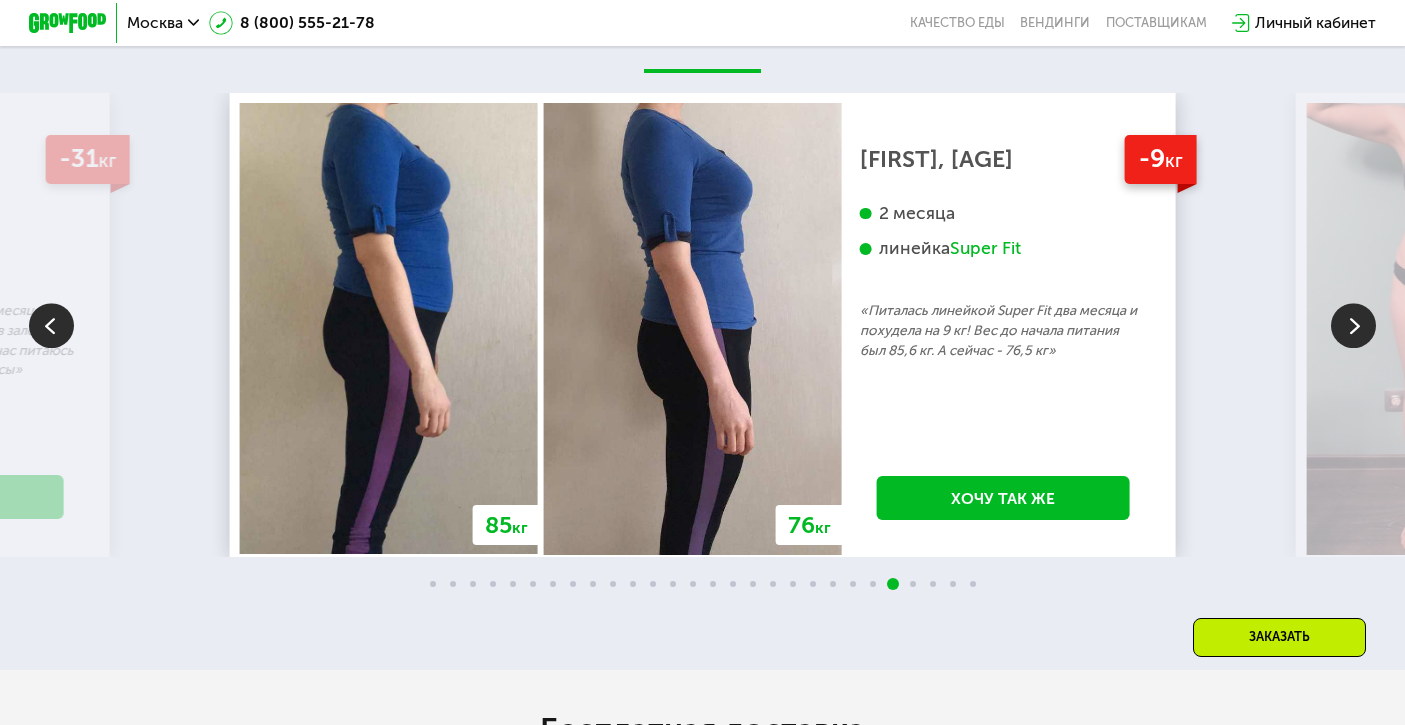 click at bounding box center [1353, 325] 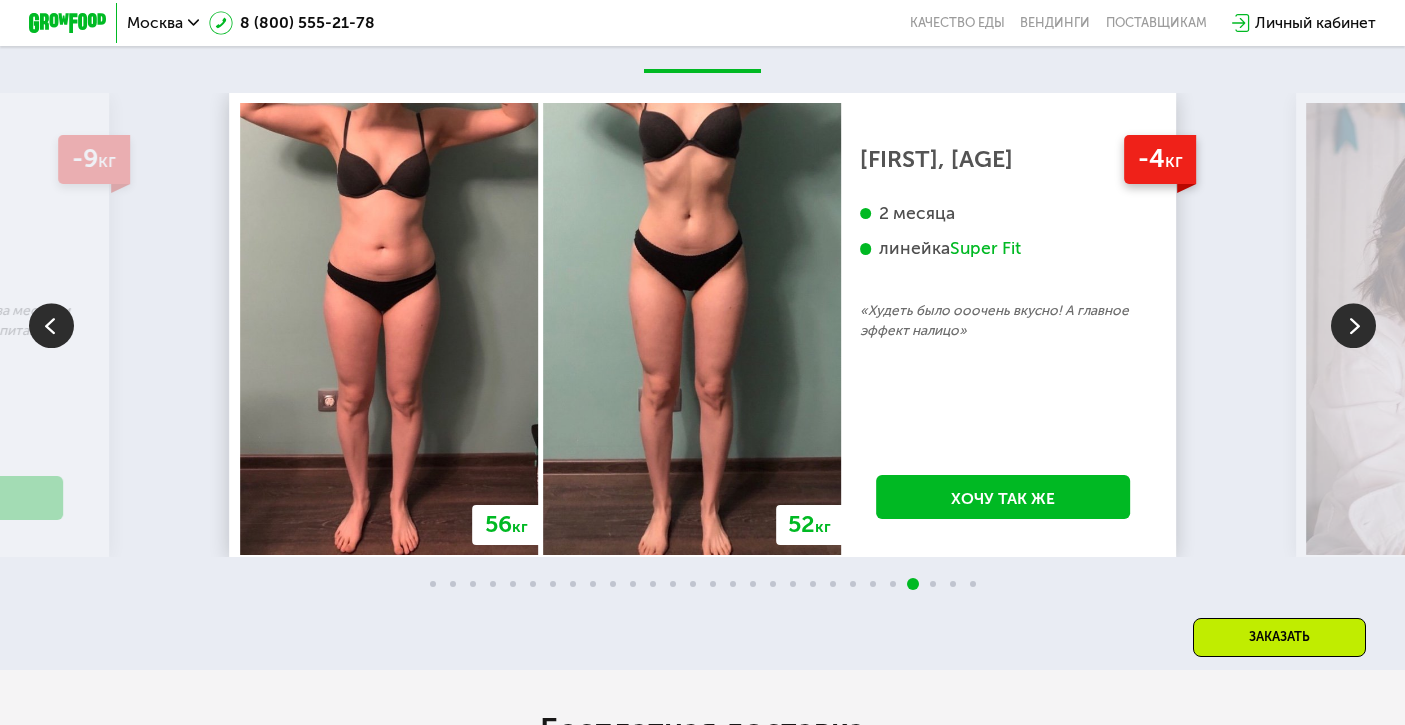 click at bounding box center [1353, 325] 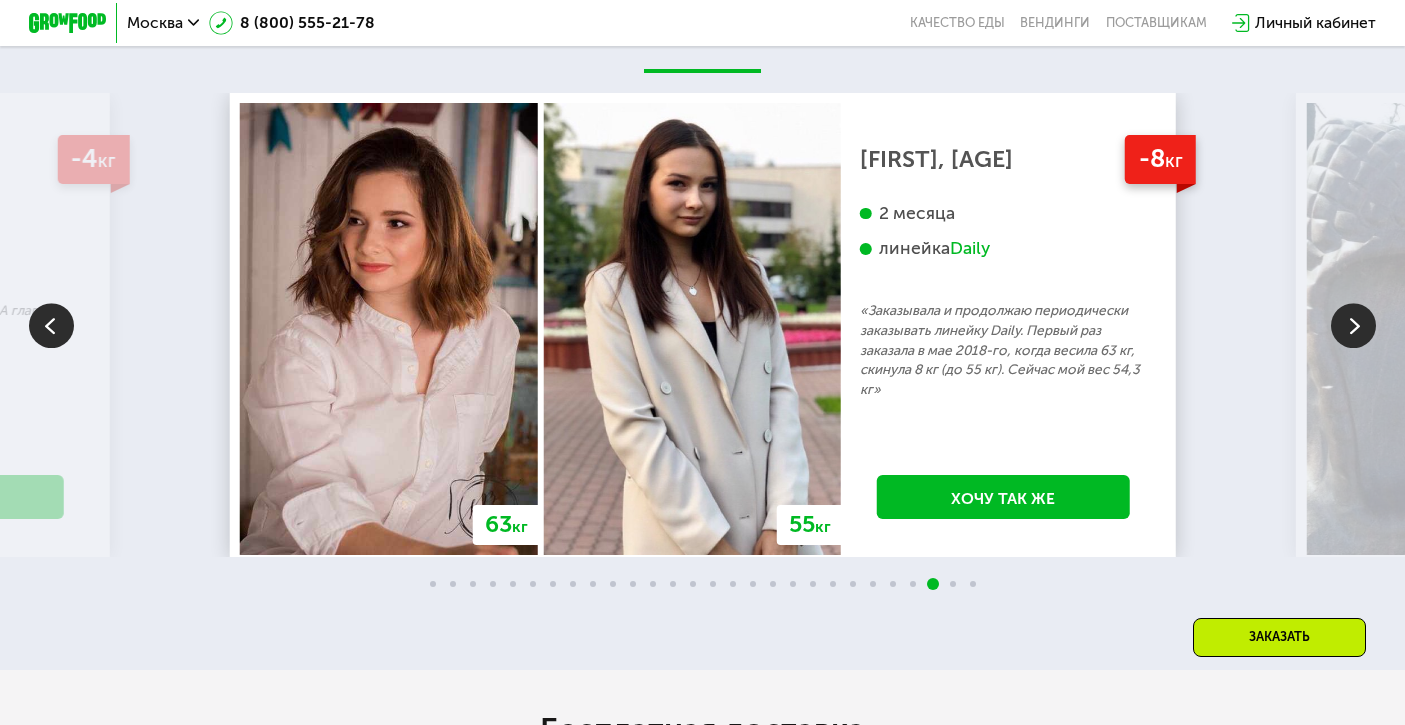 click at bounding box center (1353, 325) 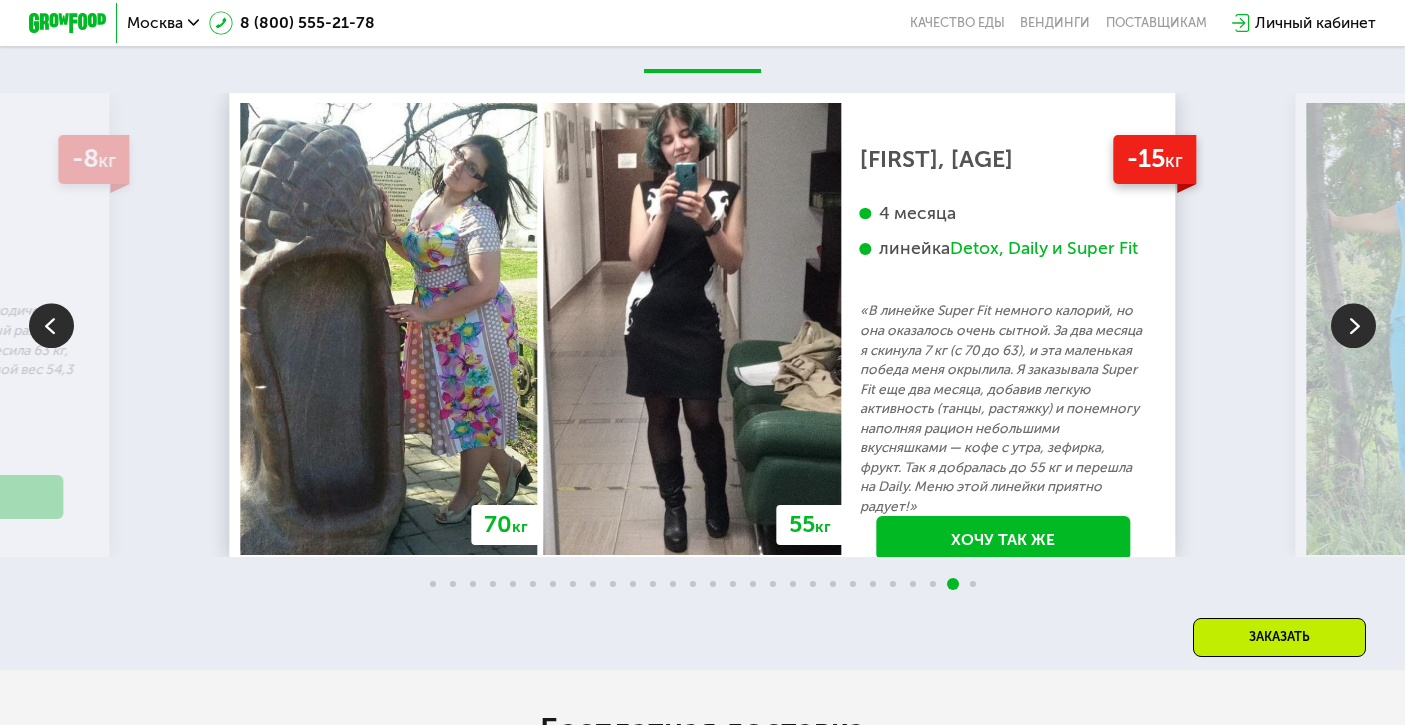 click at bounding box center (1353, 325) 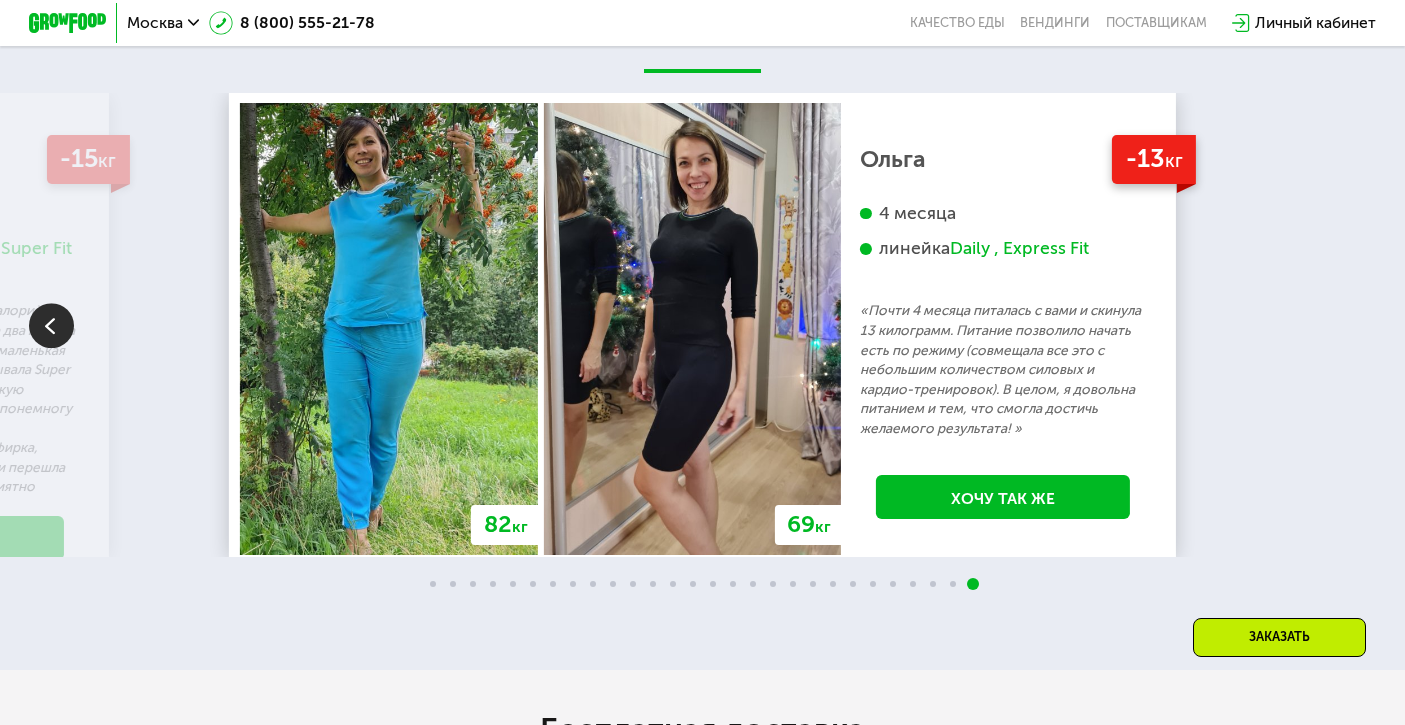 click on "70  кг 64  кг  -6  кг [FIRST], [AGE] 3 месяца  линейка   Fit, Super Fit «Питалась только Grow Food и кофе) Занималась с тренером два раза в неделю» Хочу так же 118  кг 113  кг  -5  кг [FIRST], [AGE] 3 недели «Каждый день просыпался и мне казалось что хотя бы 50 или 100 грамм веса уходило.  И состояние мое было прекрасным от того что я реально видел эффект. В общем через недели три я весил 113.8 кг.  Это для меня очень хороший результат.  Я считаю что надо использовать это питание на постоянной основе» Хочу так же 67  кг 59  кг  -8  кг [FIRST], [AGE] 2,5 месяца  линейка  Daily Хочу так же 76  кг 71  кг  -5  кг 66" at bounding box center (702, 325) 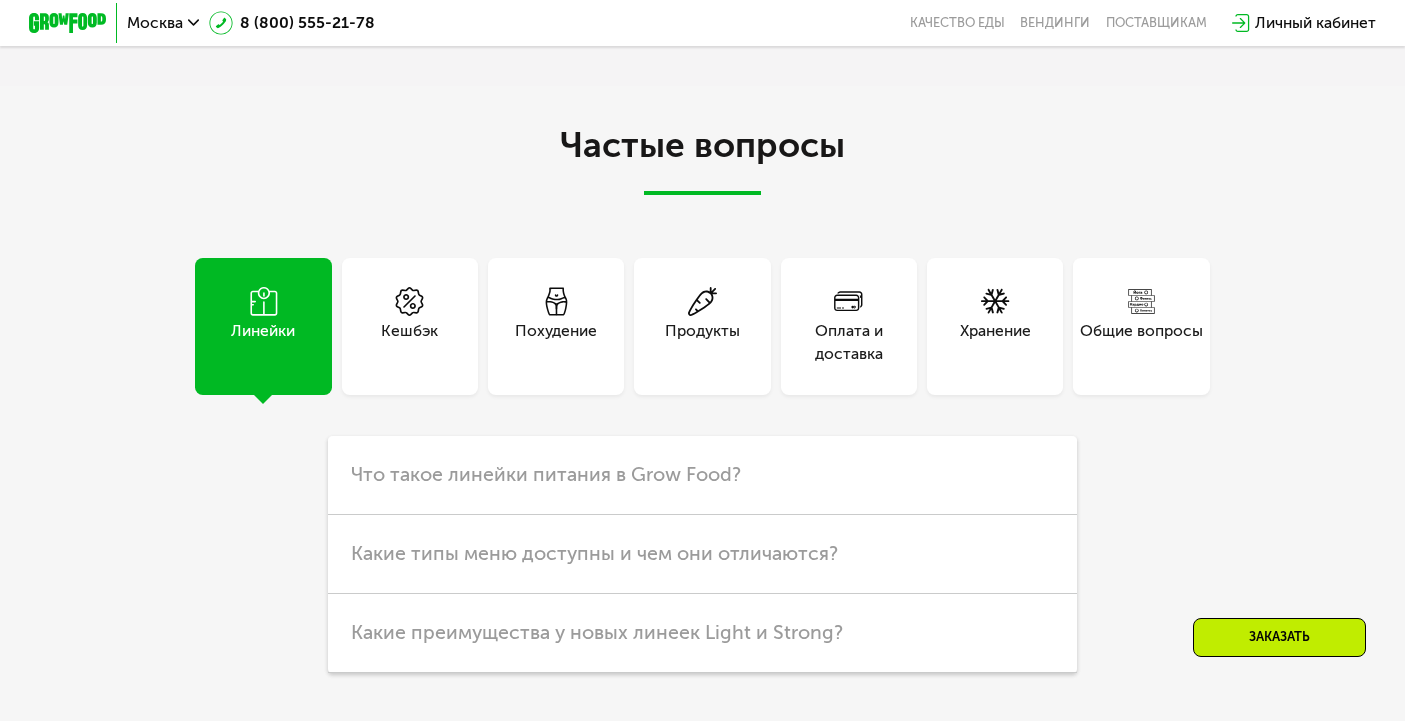 scroll, scrollTop: 4639, scrollLeft: 0, axis: vertical 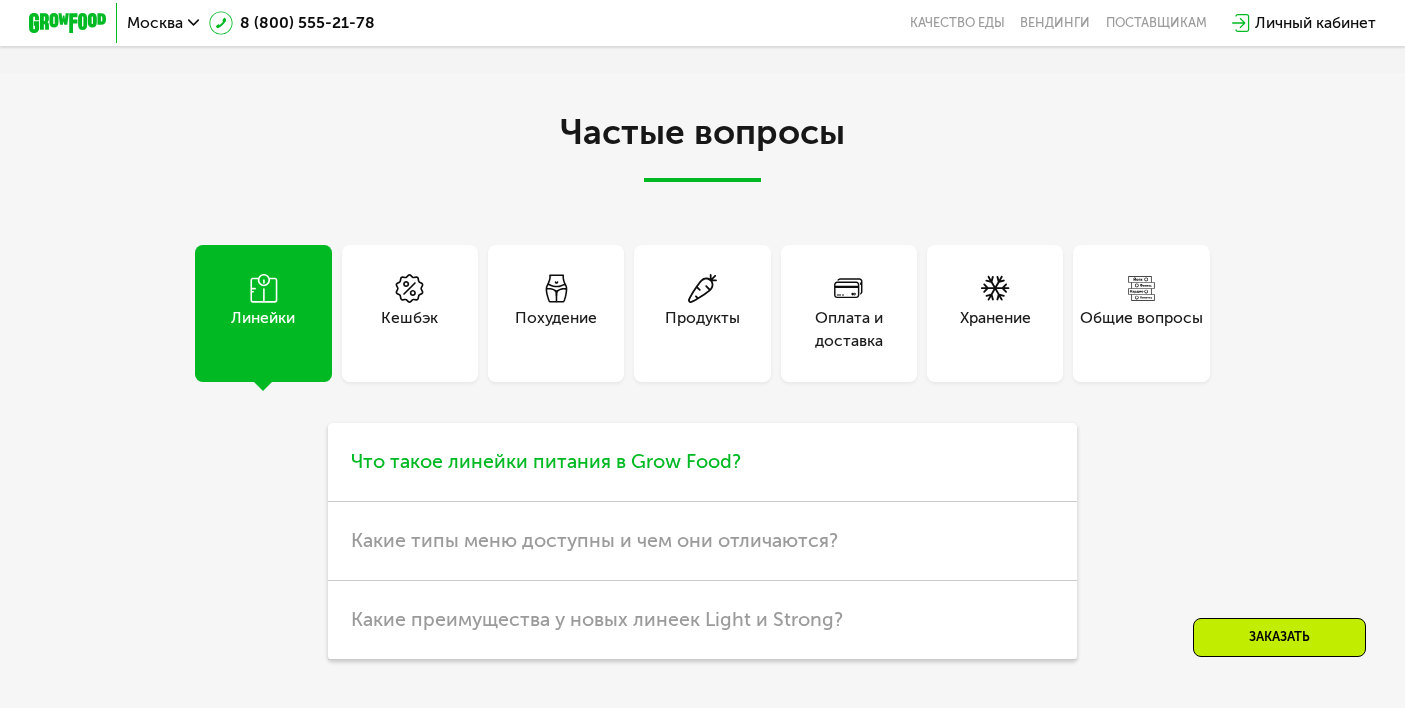 click on "Что такое линейки питания в Grow Food?" at bounding box center [702, 462] 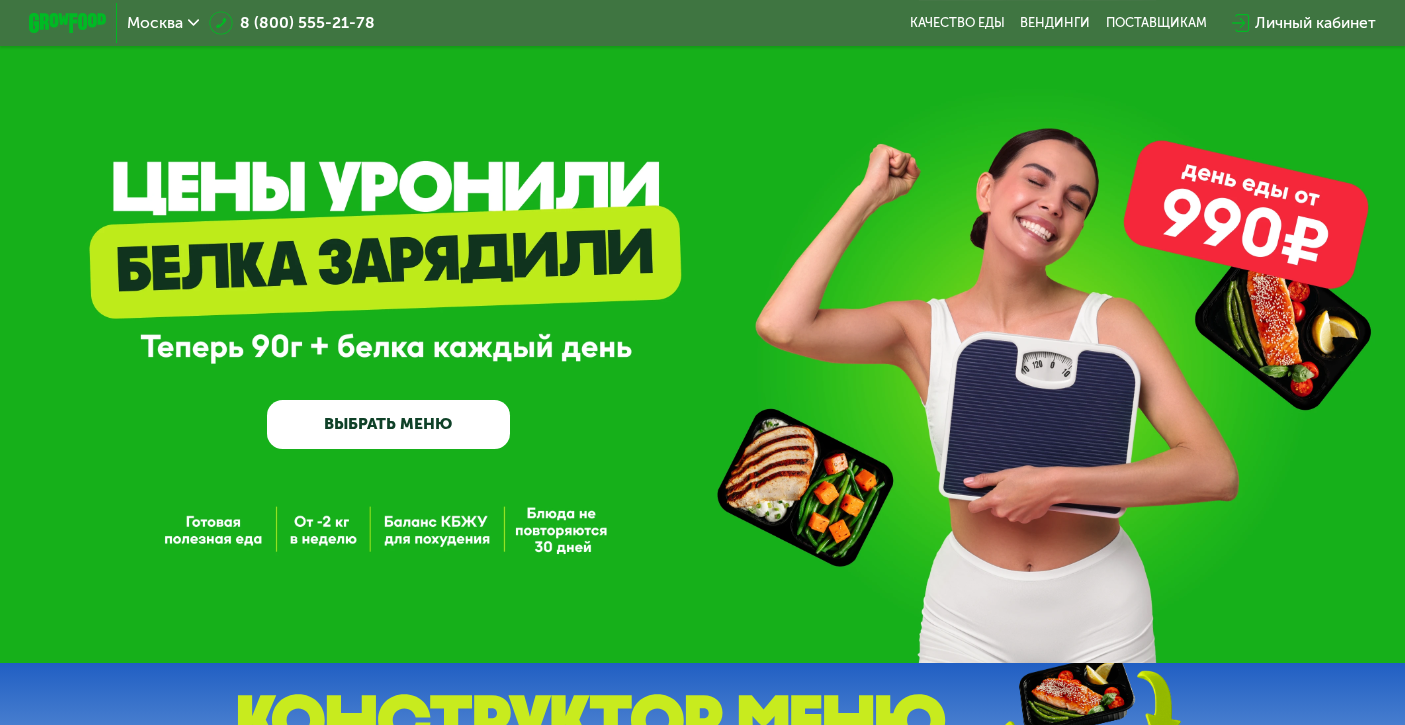 scroll, scrollTop: 0, scrollLeft: 0, axis: both 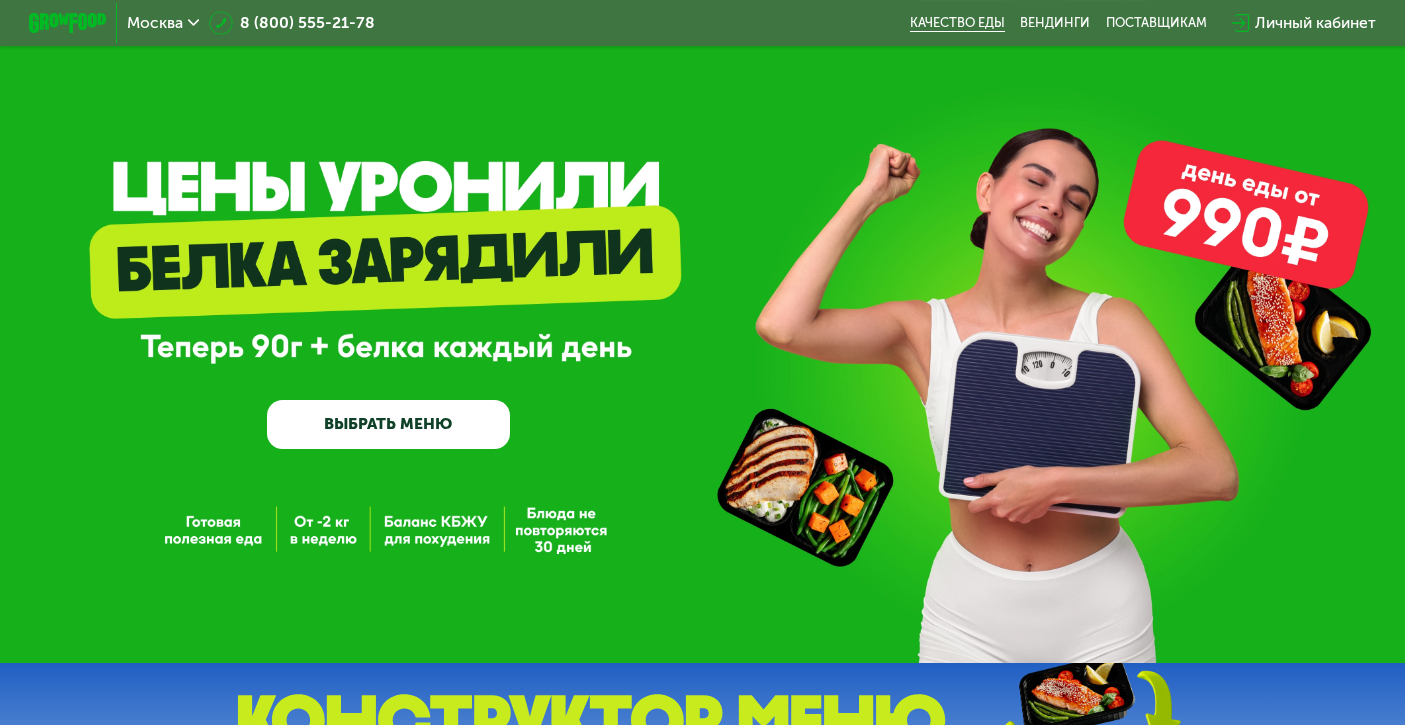 click on "Качество еды" at bounding box center [957, 23] 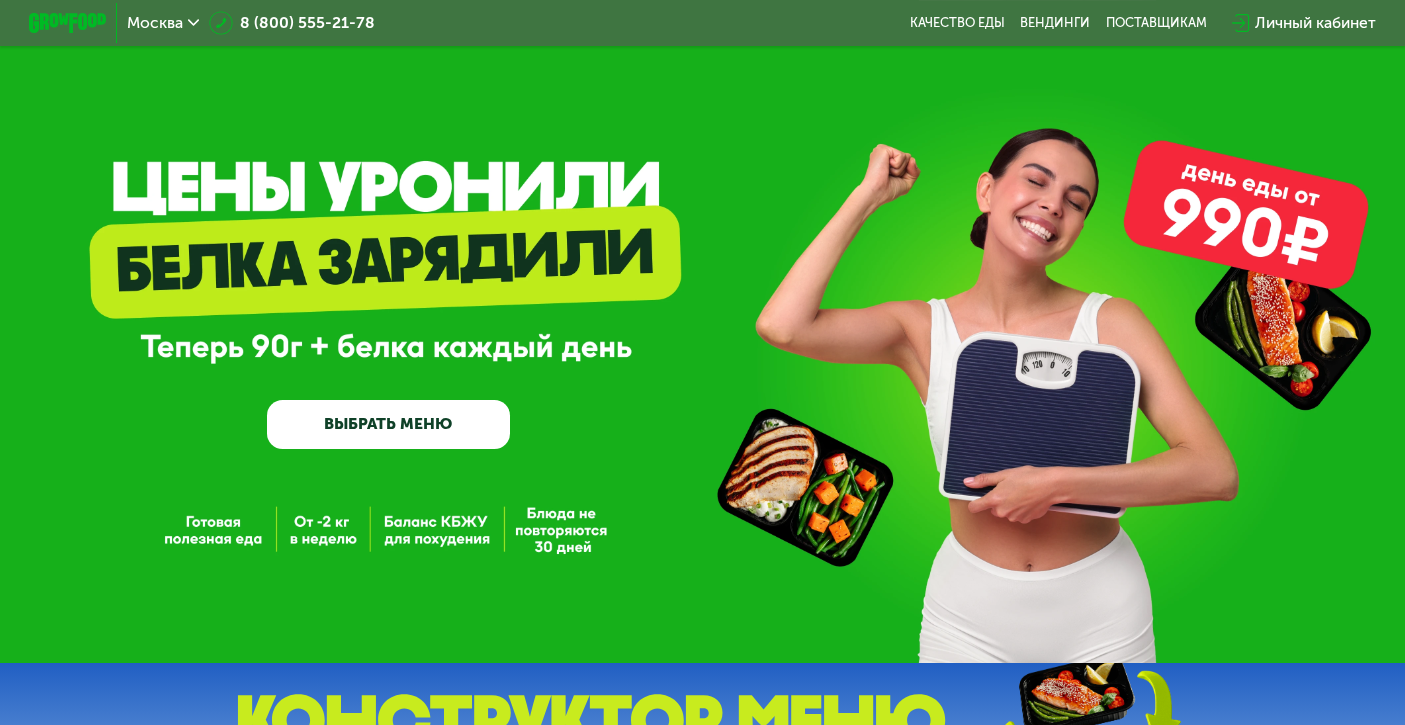 scroll, scrollTop: 0, scrollLeft: 0, axis: both 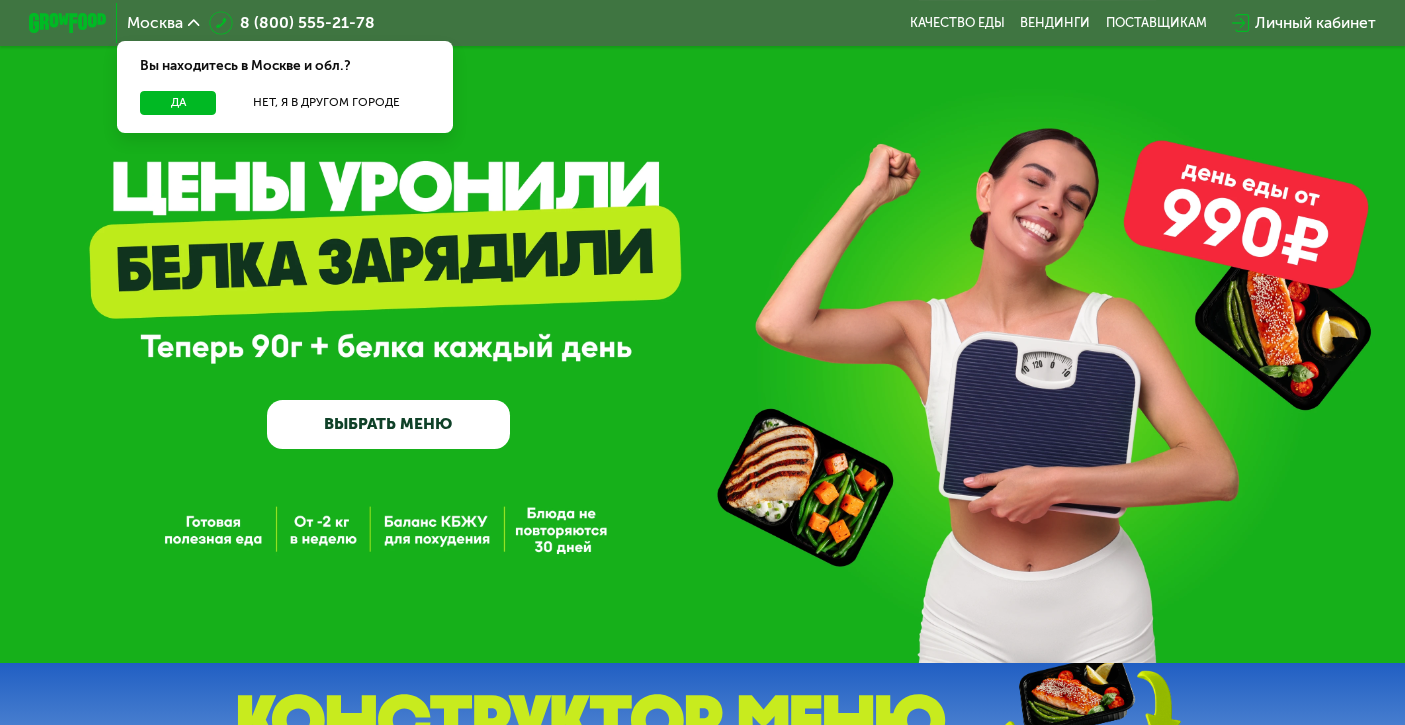 click 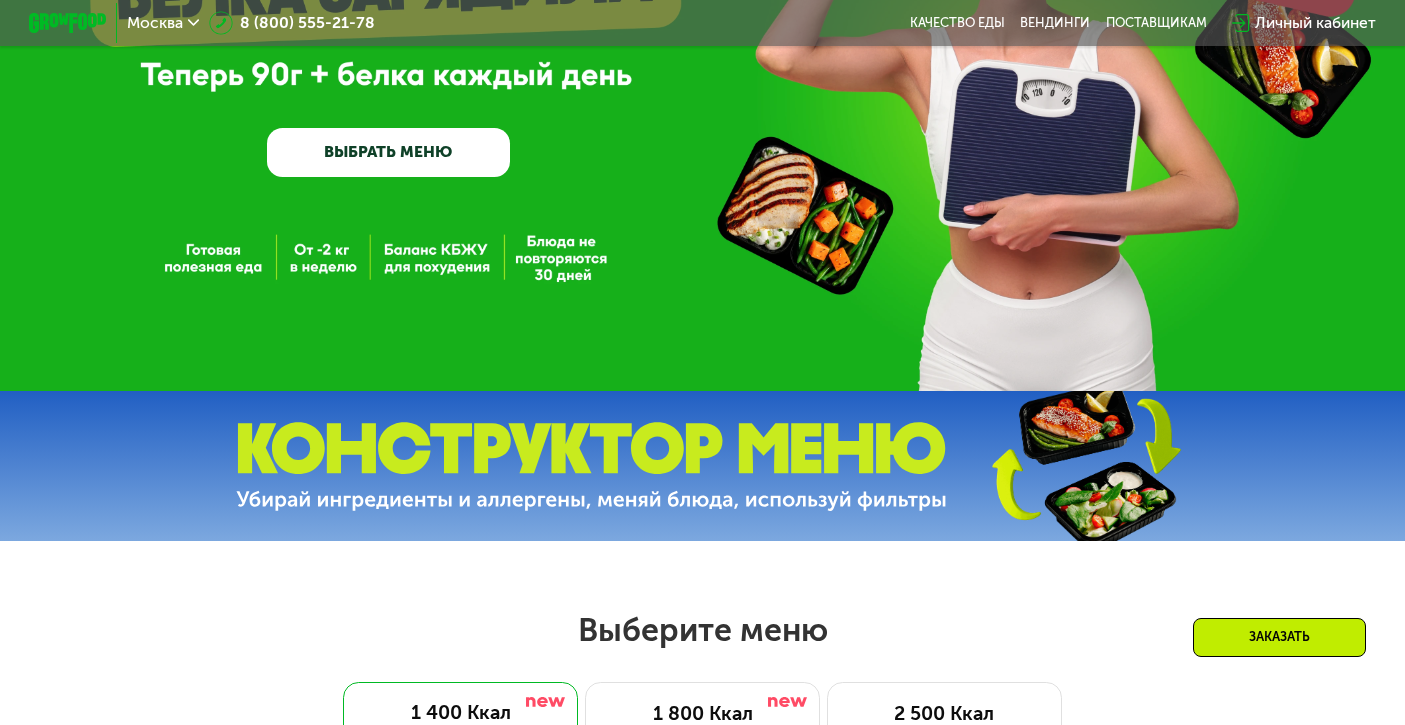 click on "ВЫБРАТЬ МЕНЮ" at bounding box center (388, 152) 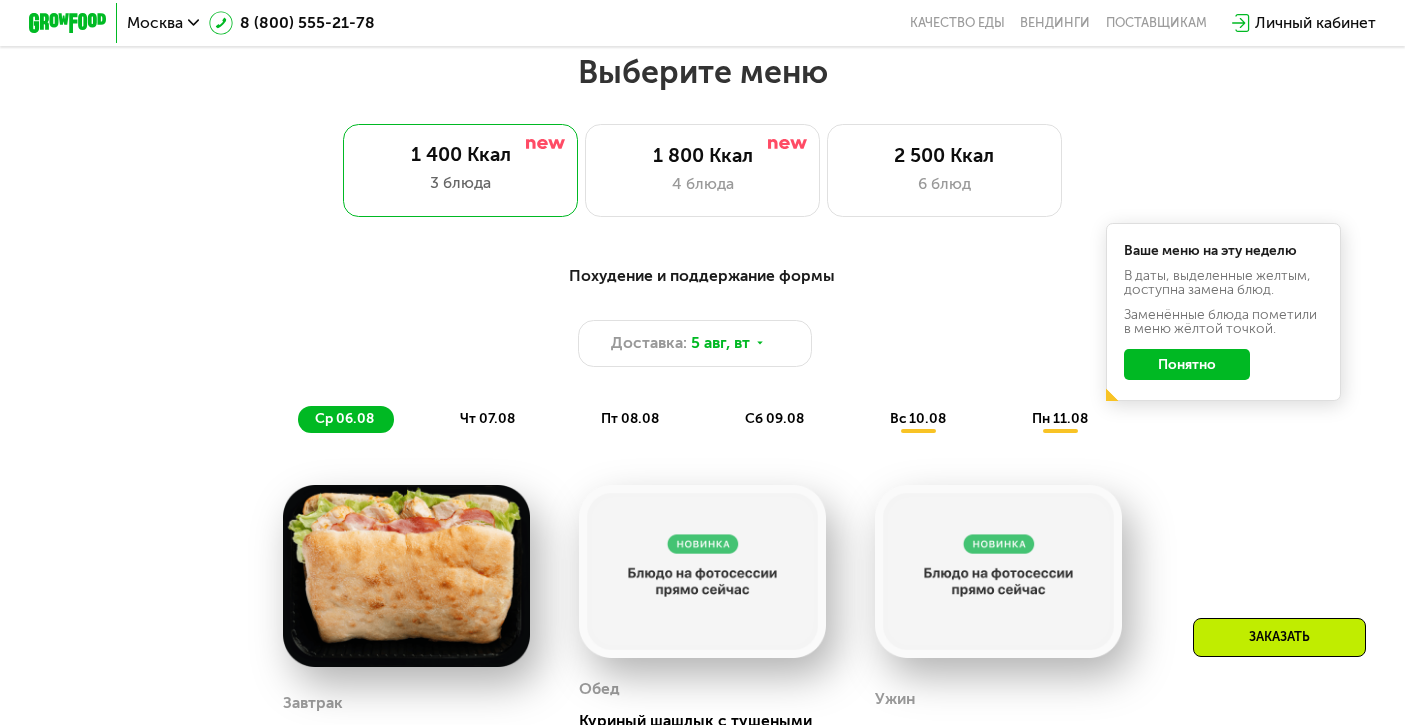 scroll, scrollTop: 835, scrollLeft: 0, axis: vertical 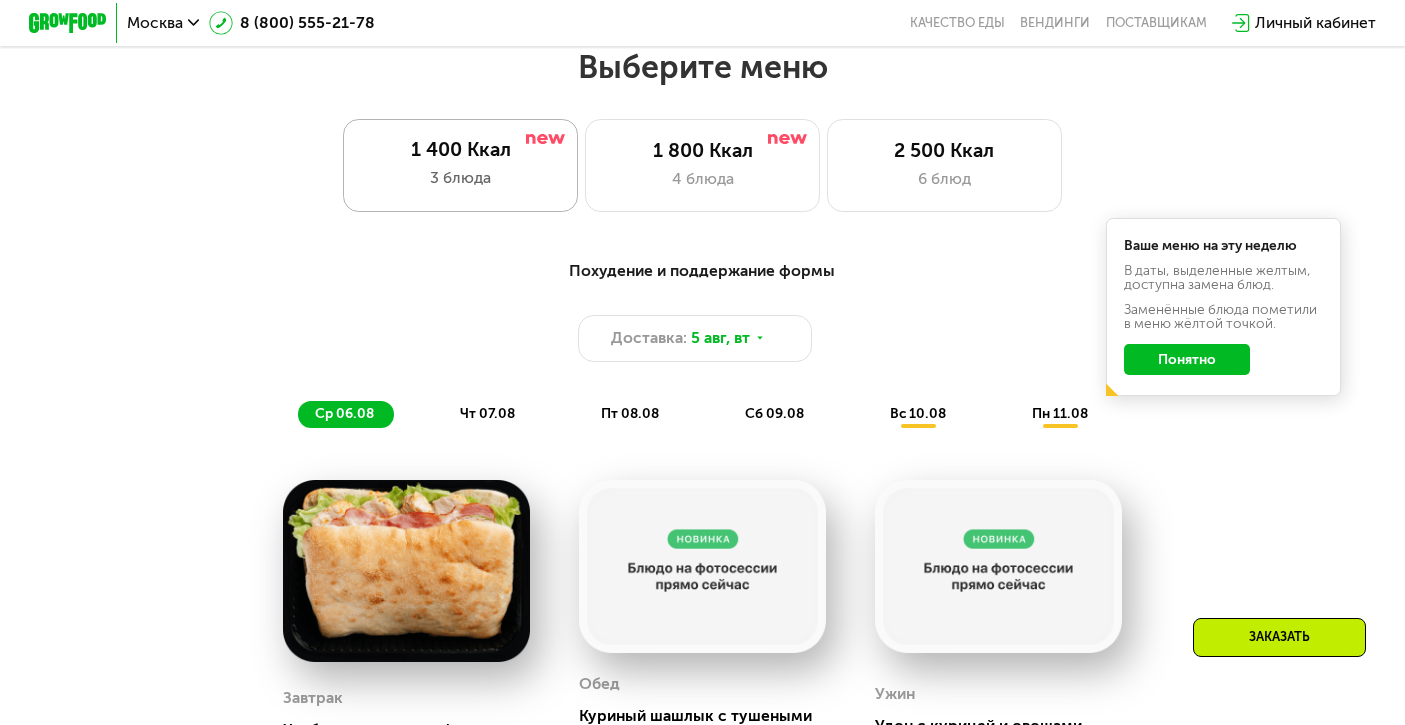 click on "3 блюда" at bounding box center (460, 177) 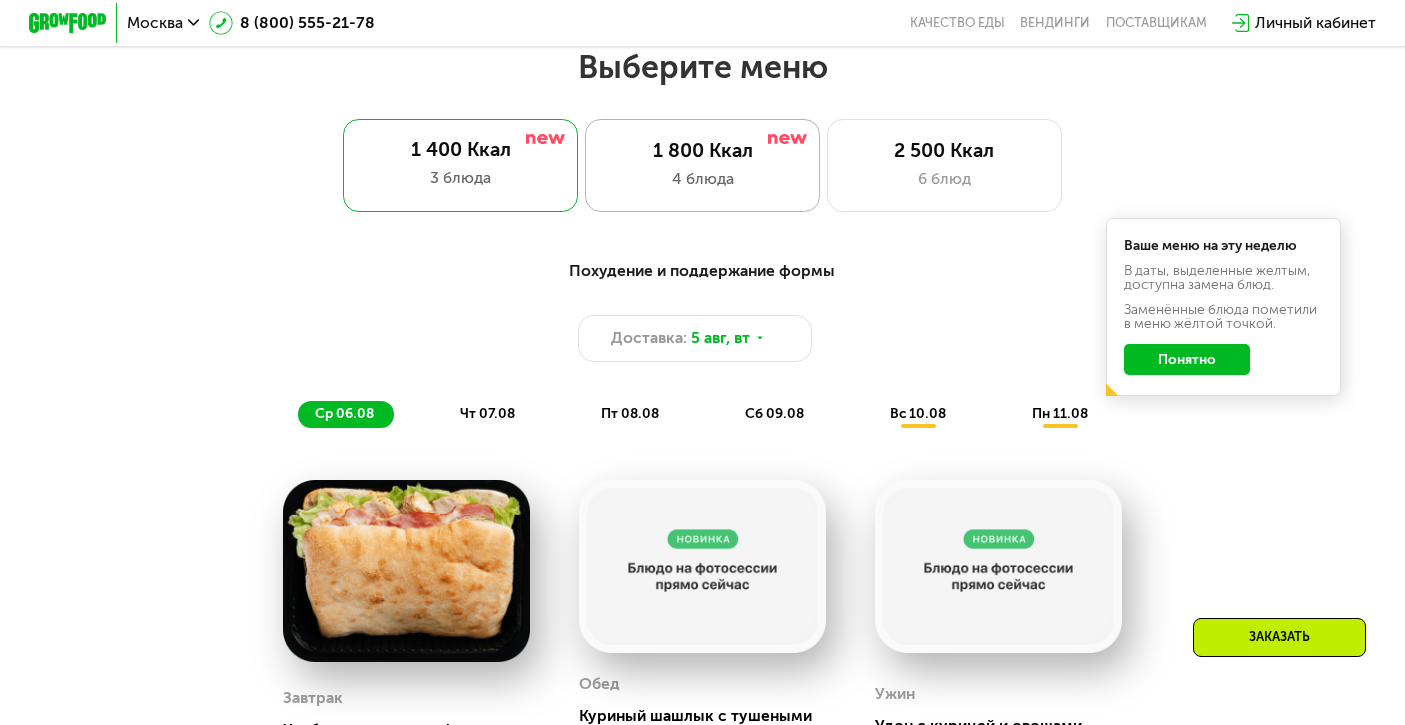 click on "1 800 Ккал 4 блюда" 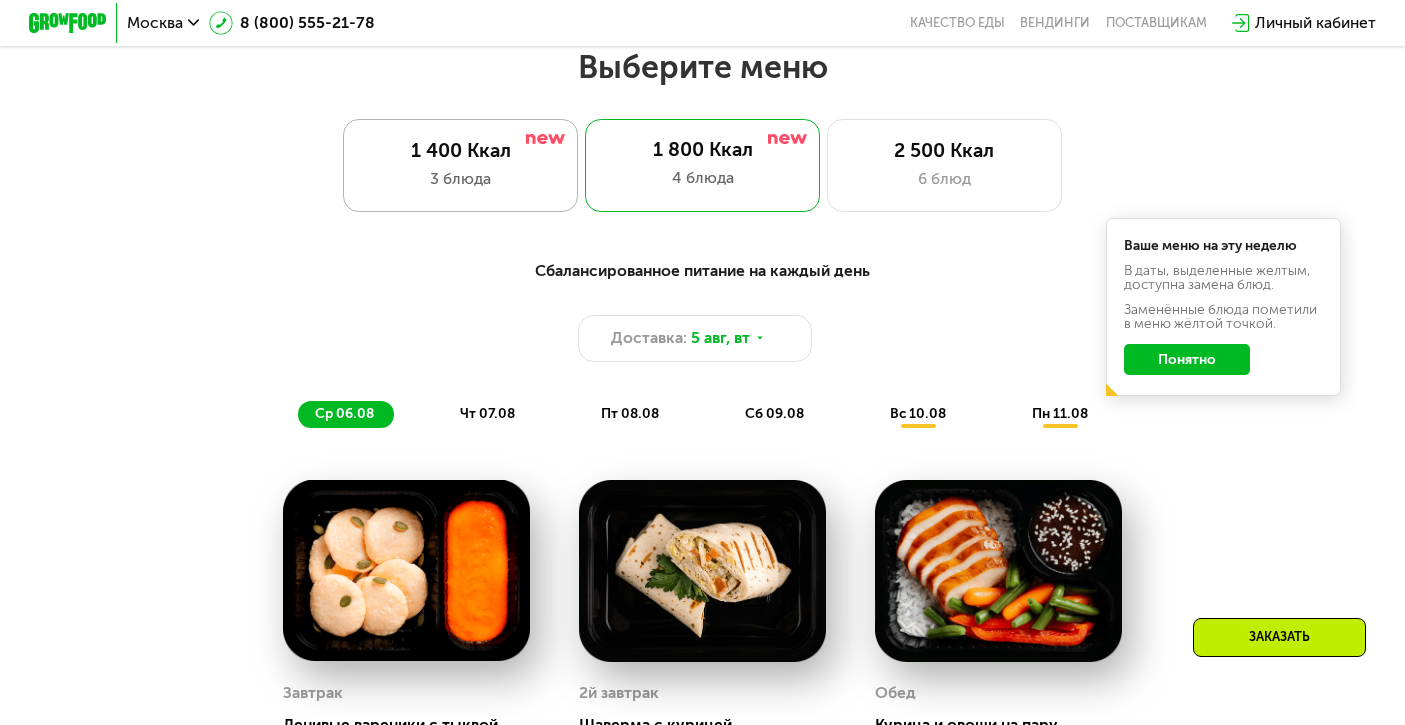 click on "1 400 Ккал" at bounding box center [460, 150] 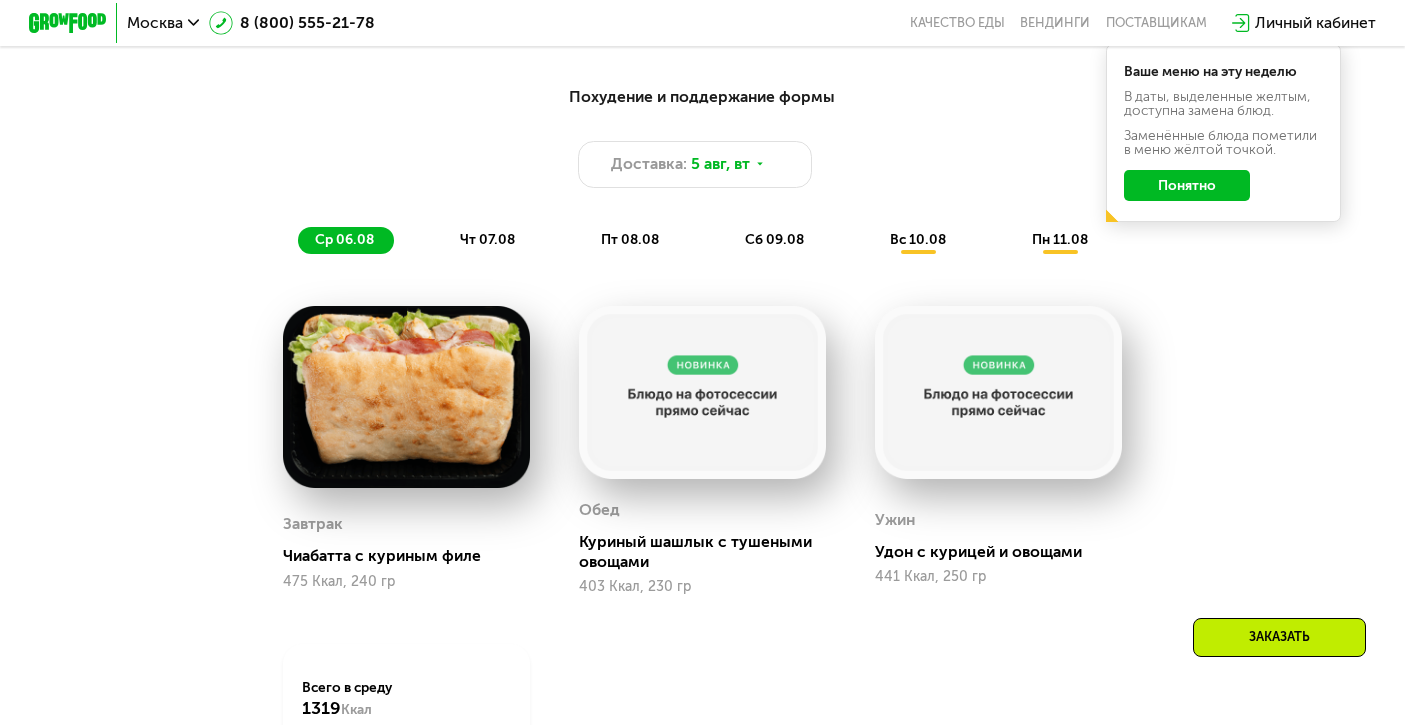 scroll, scrollTop: 1088, scrollLeft: 0, axis: vertical 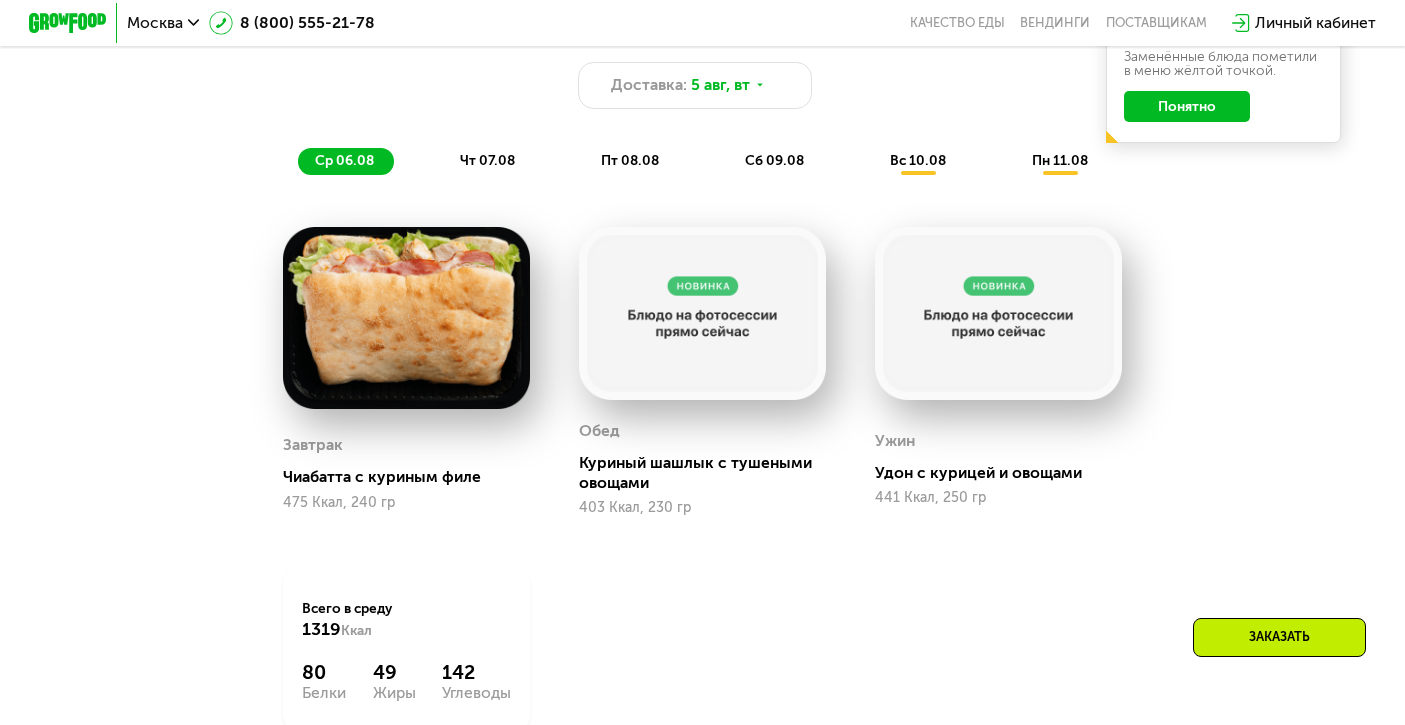 click on "вс 10.08" at bounding box center [918, 160] 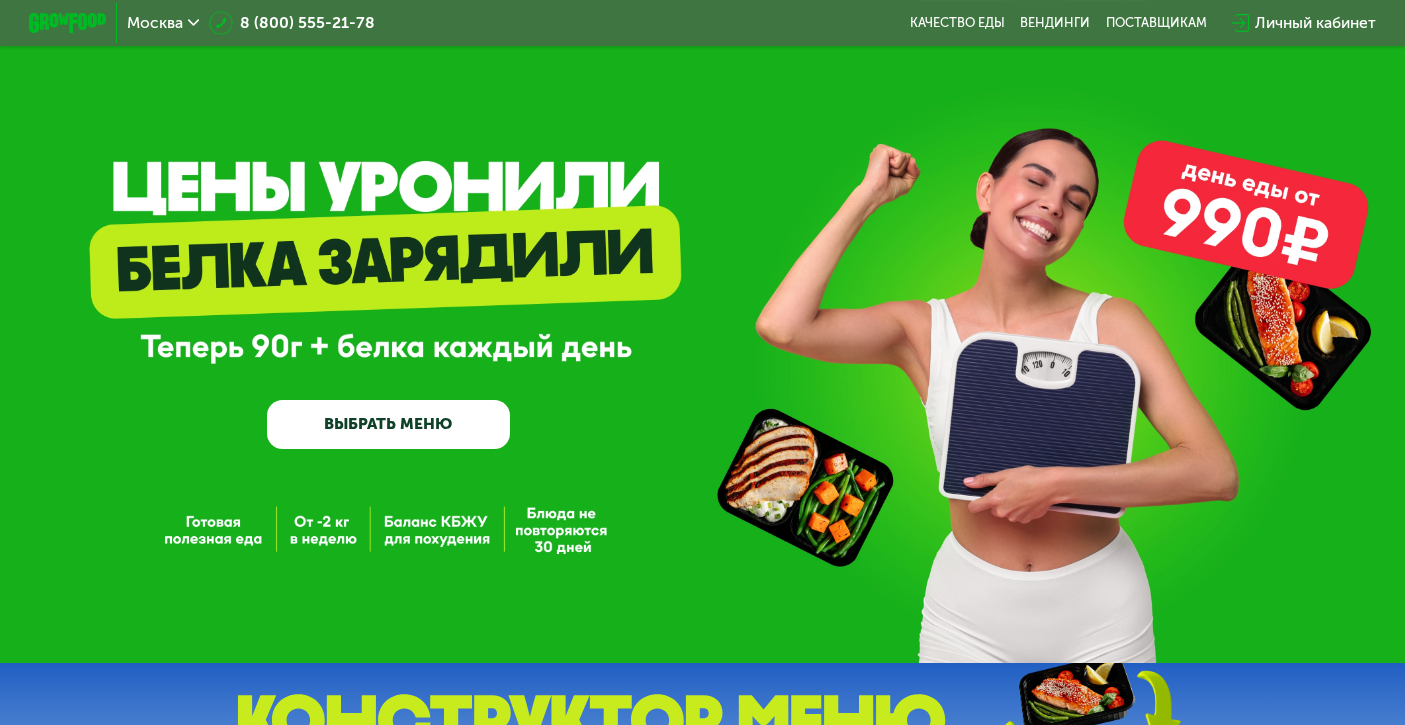 scroll, scrollTop: 0, scrollLeft: 0, axis: both 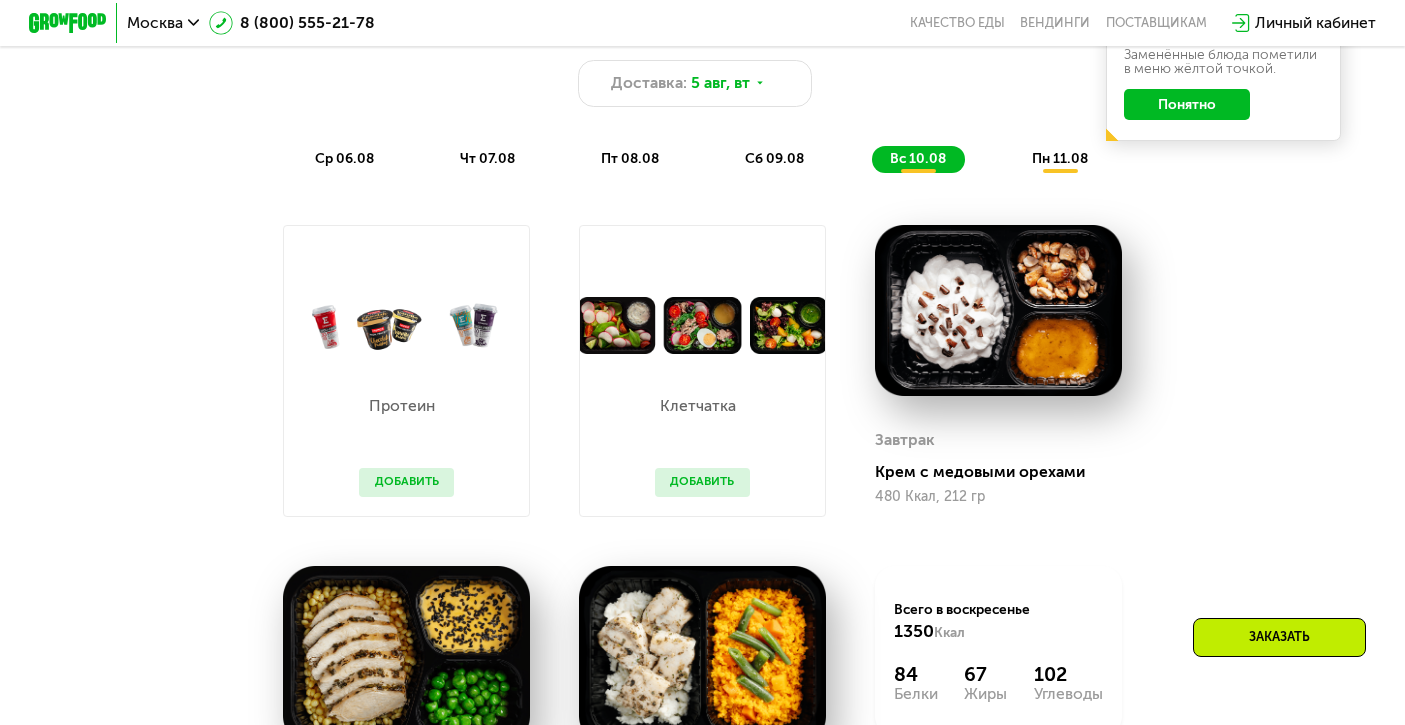 click on "сб 09.08" 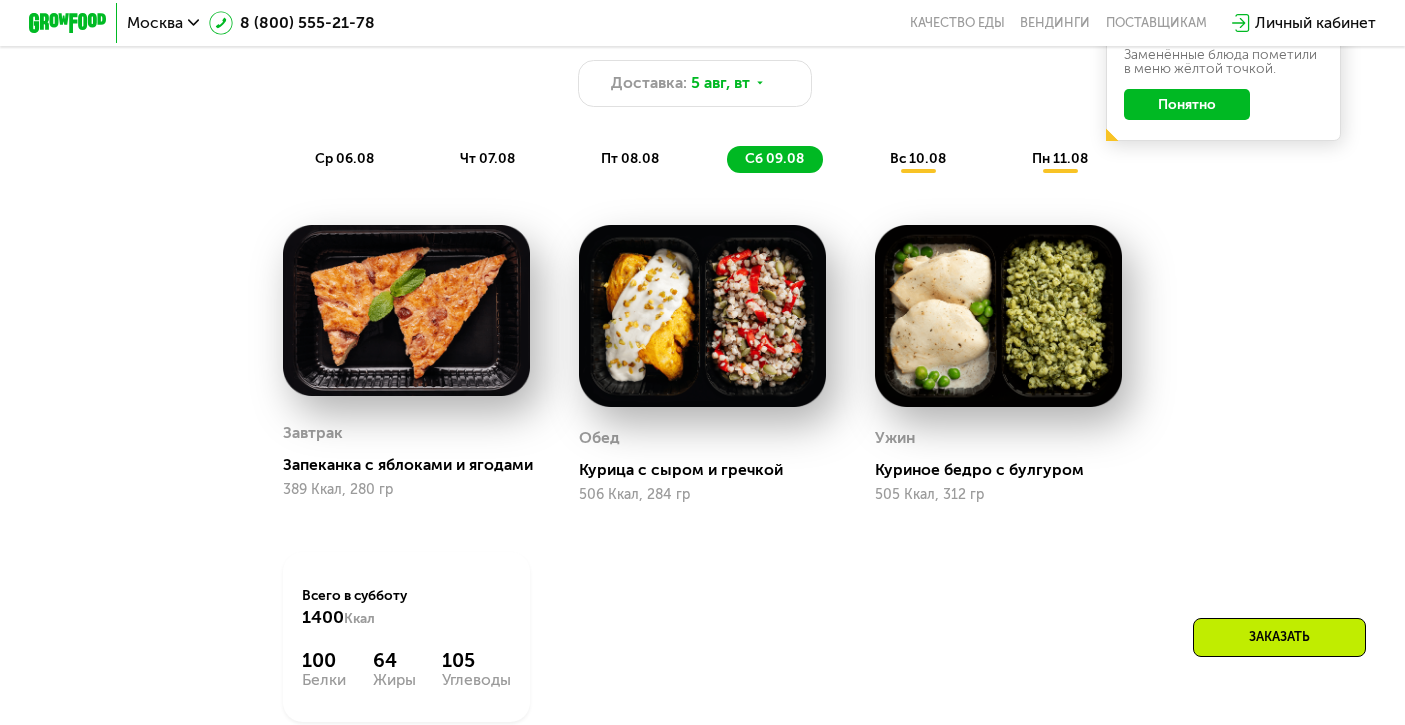 click on "пт 08.08" at bounding box center (630, 158) 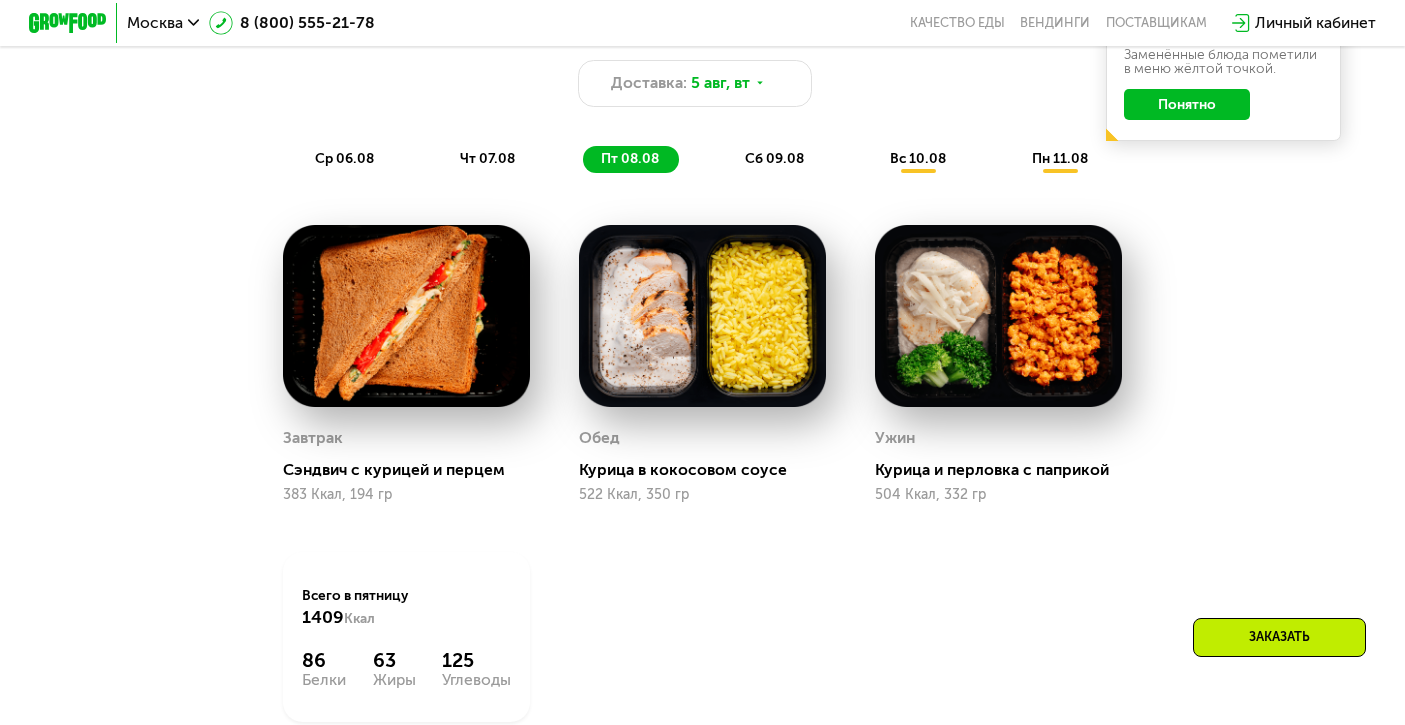 click on "чт 07.08" at bounding box center (487, 158) 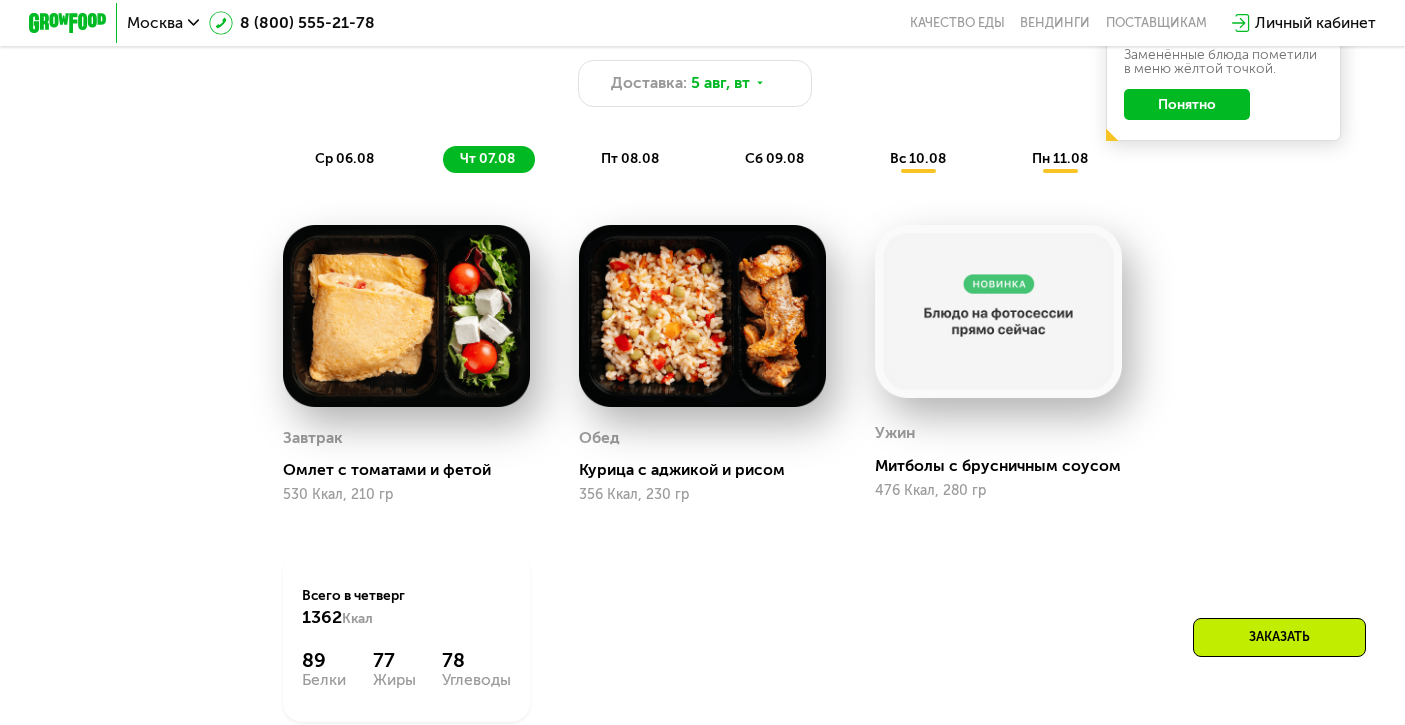 click on "ср 06.08" at bounding box center (344, 158) 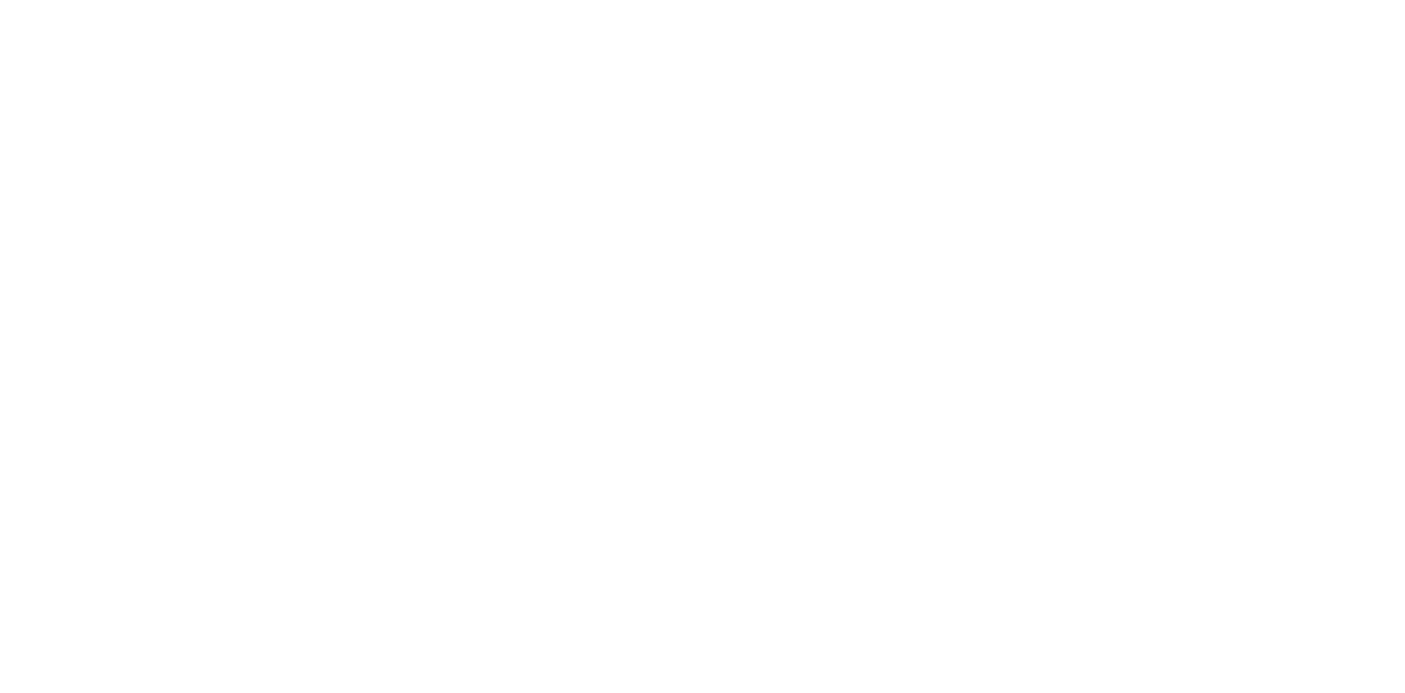 scroll, scrollTop: 0, scrollLeft: 0, axis: both 